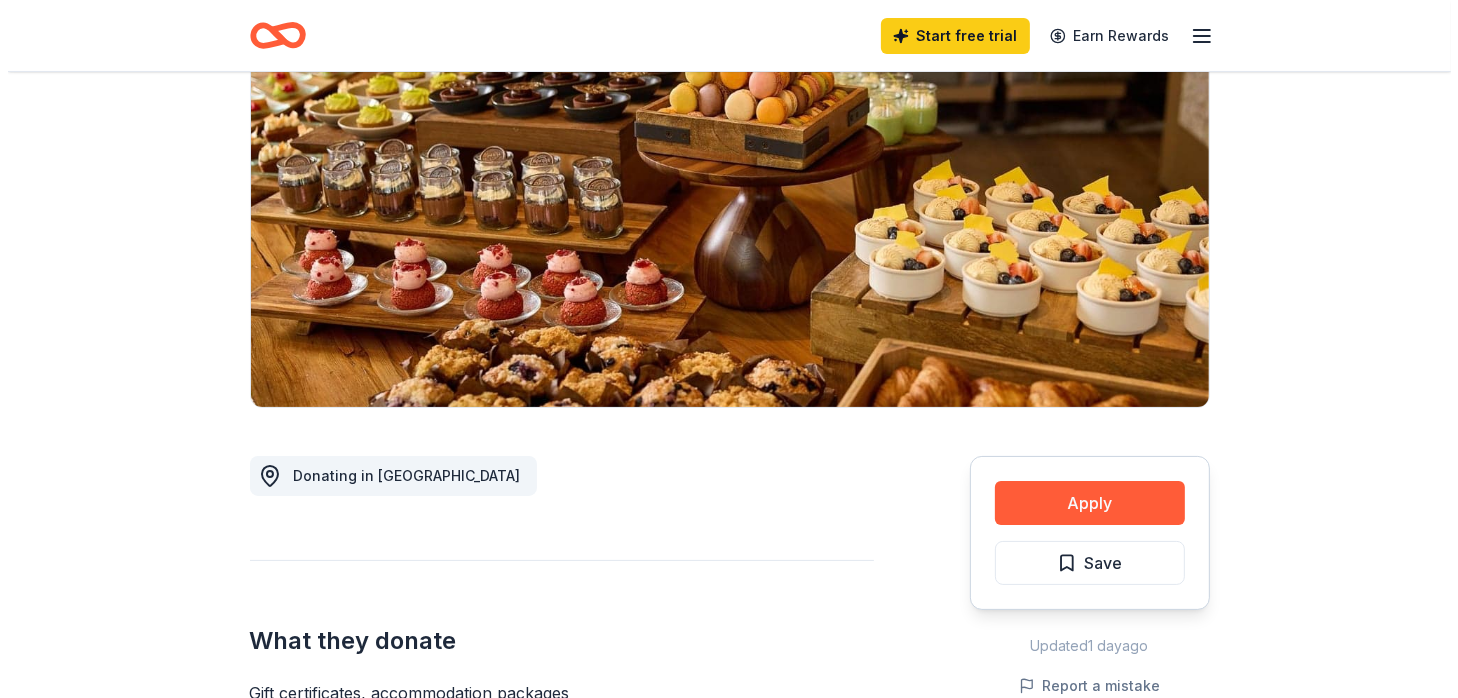 scroll, scrollTop: 300, scrollLeft: 0, axis: vertical 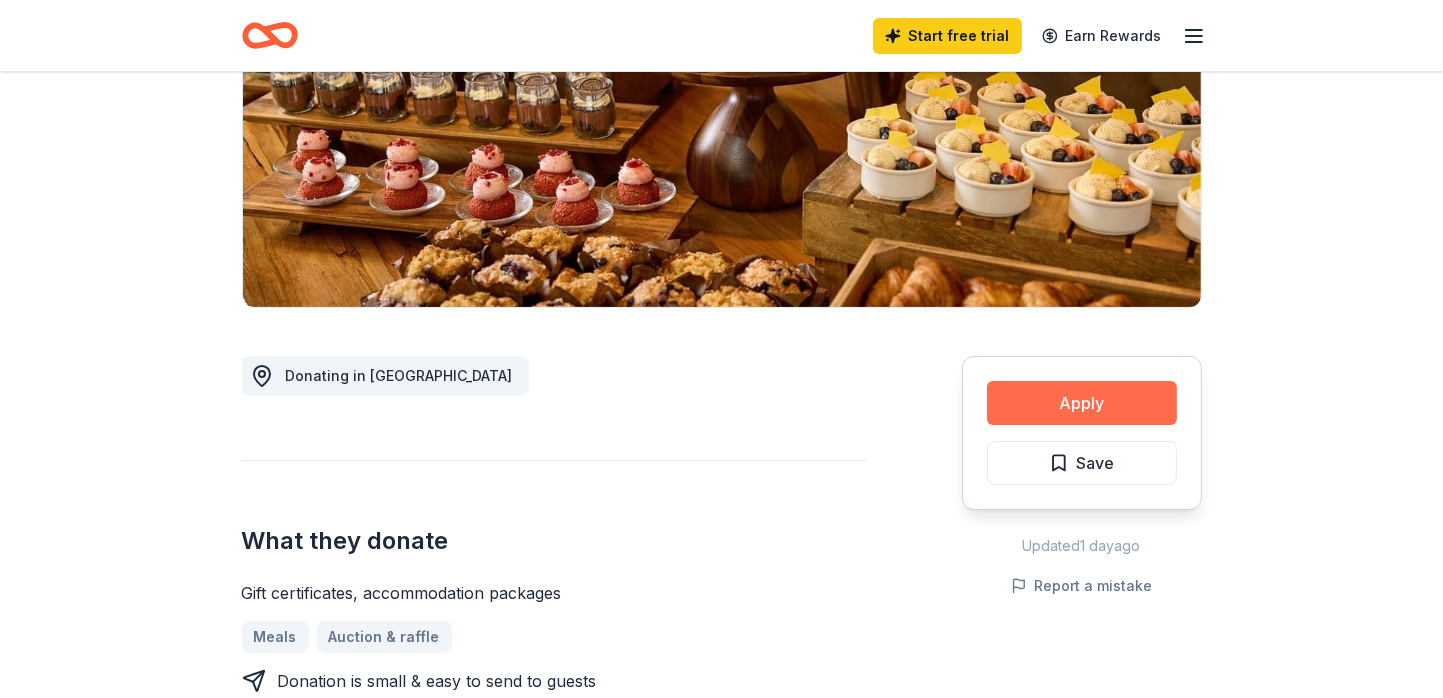 click on "Apply" at bounding box center (1082, 403) 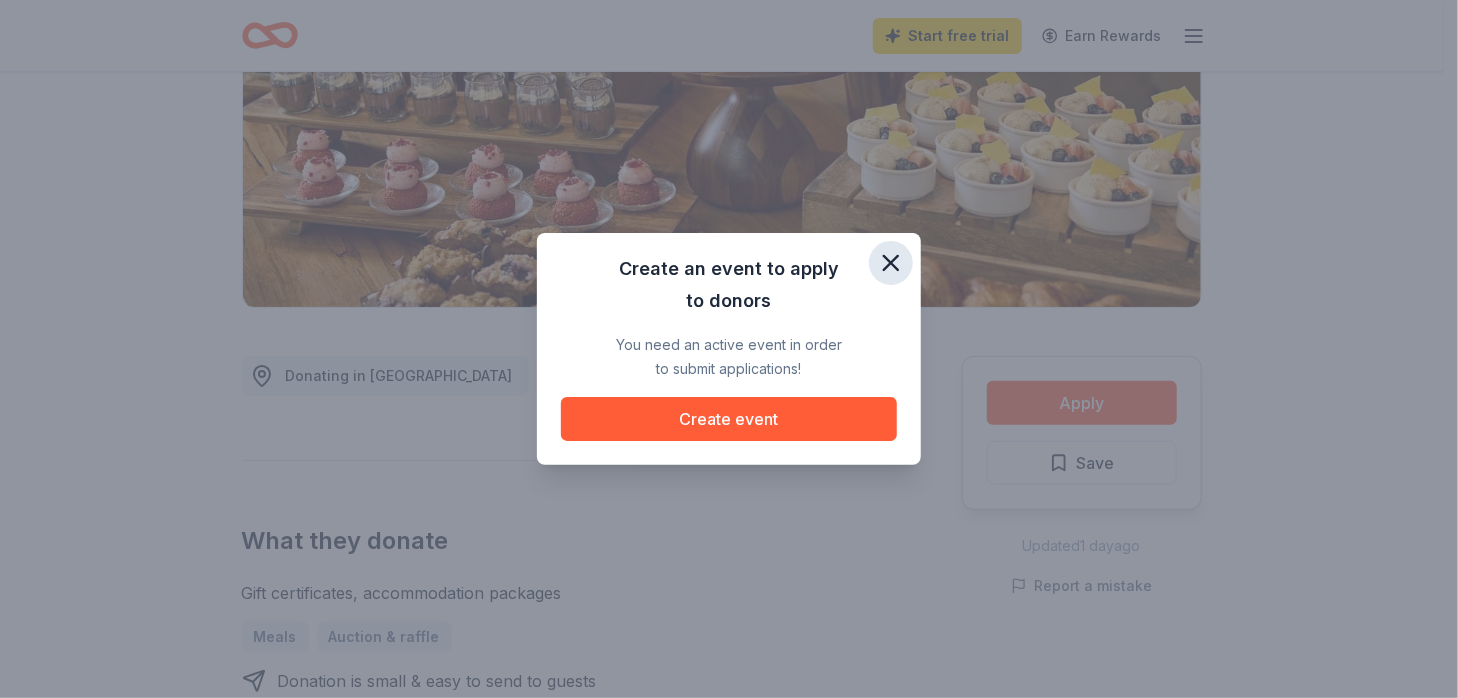 click 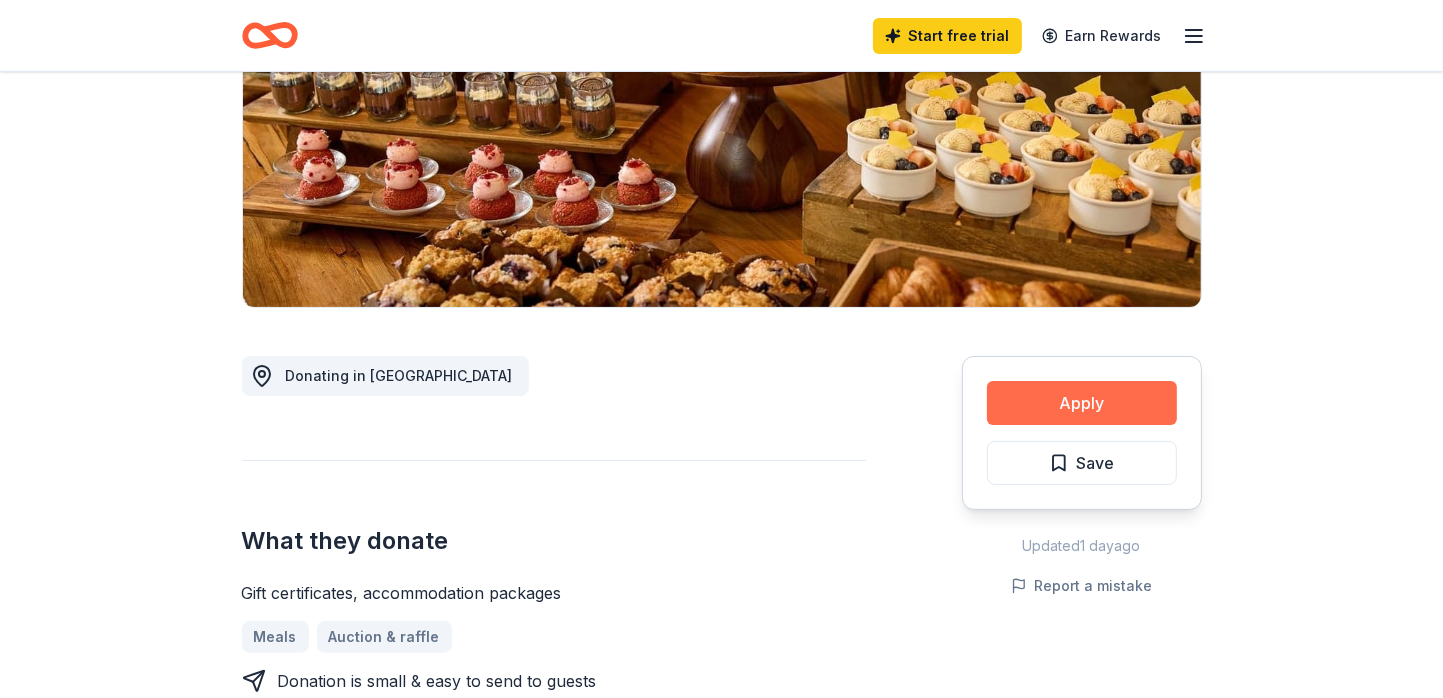 click on "Apply" at bounding box center [1082, 403] 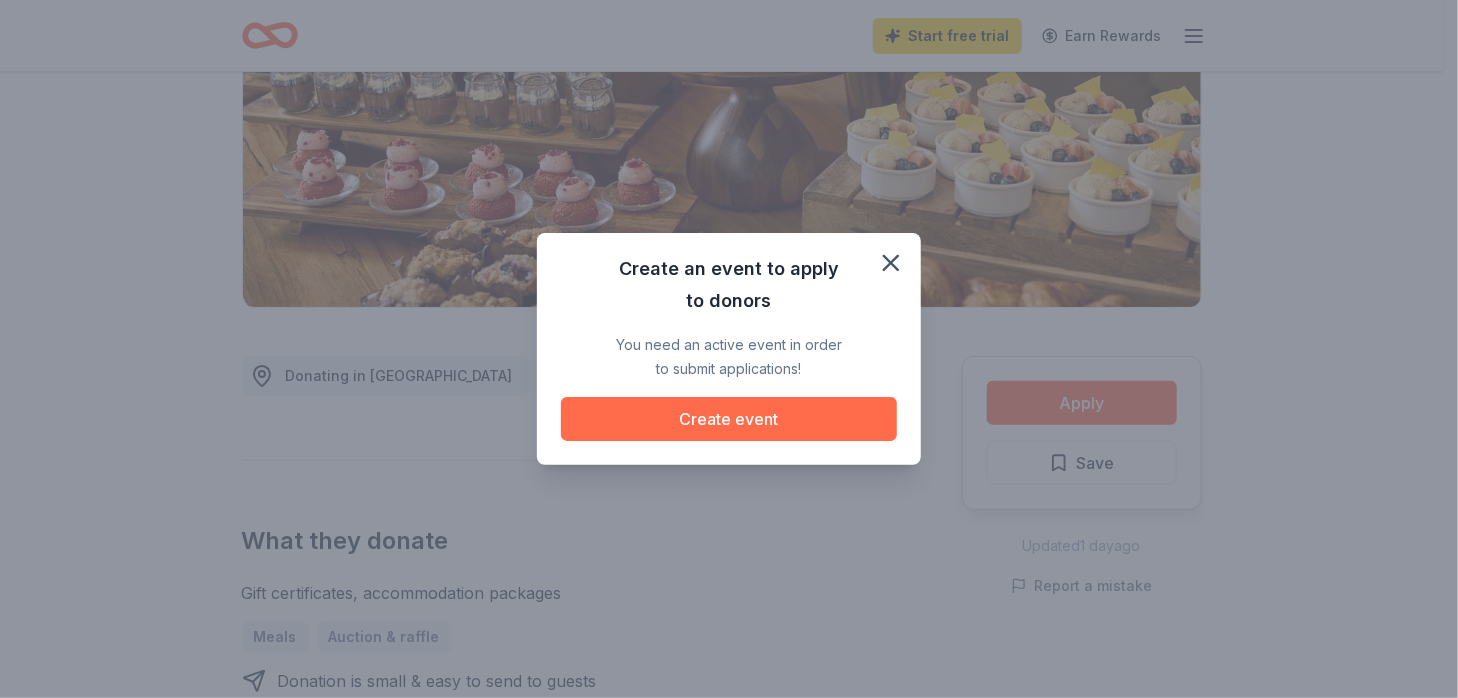 click on "Create event" at bounding box center (729, 419) 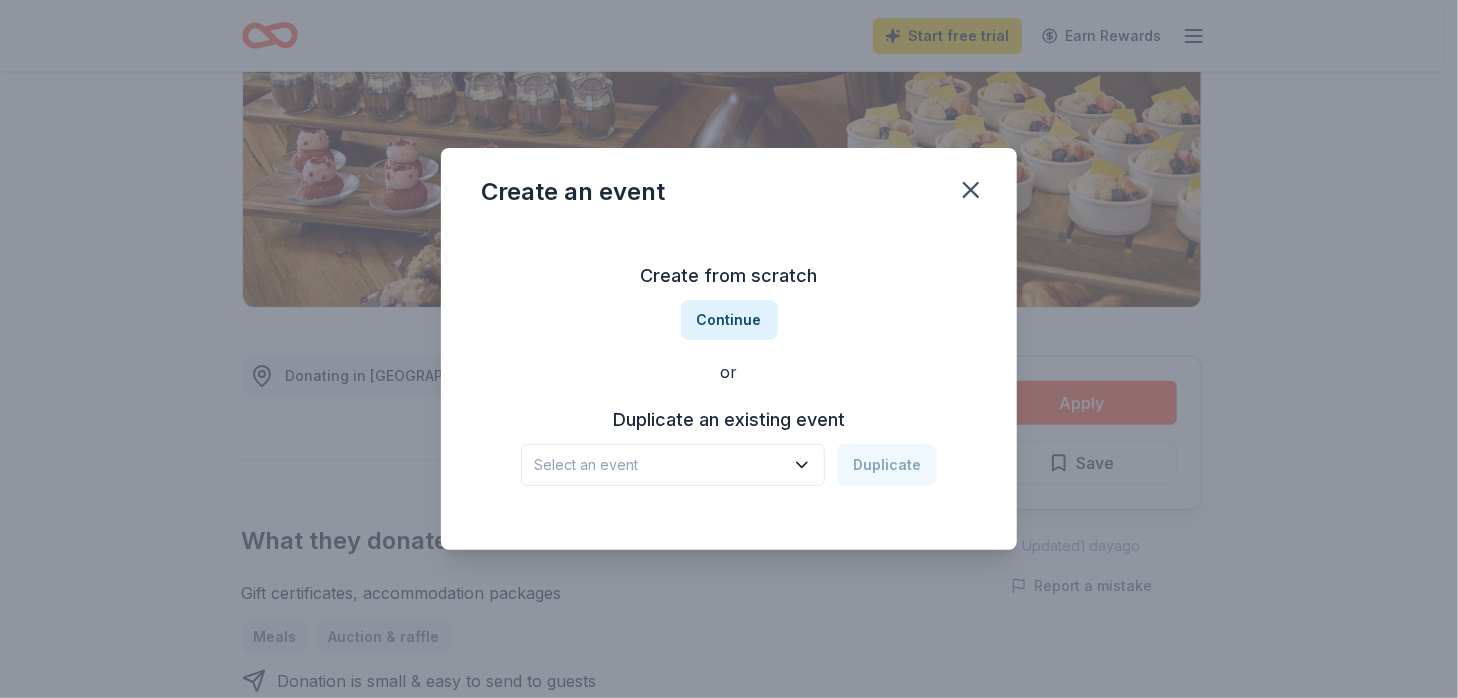 click 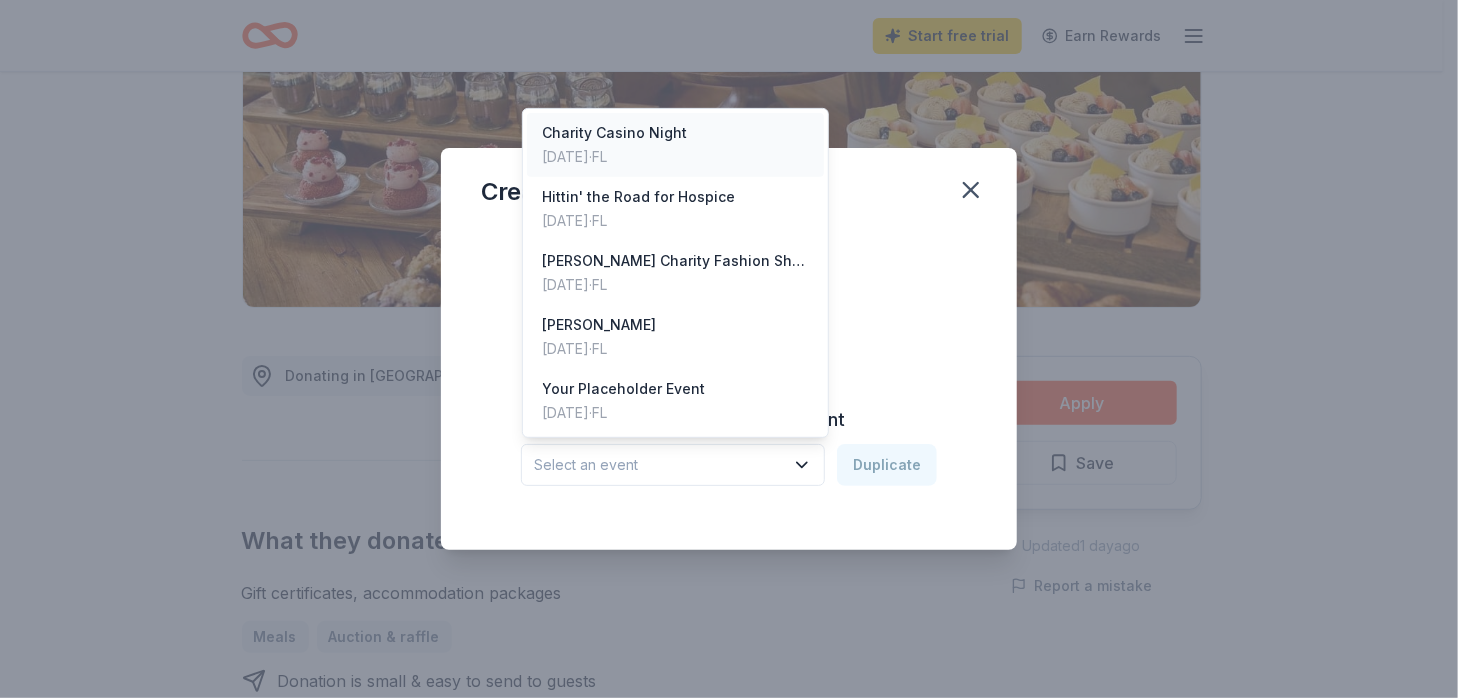 click on "Charity Casino Night" at bounding box center [615, 133] 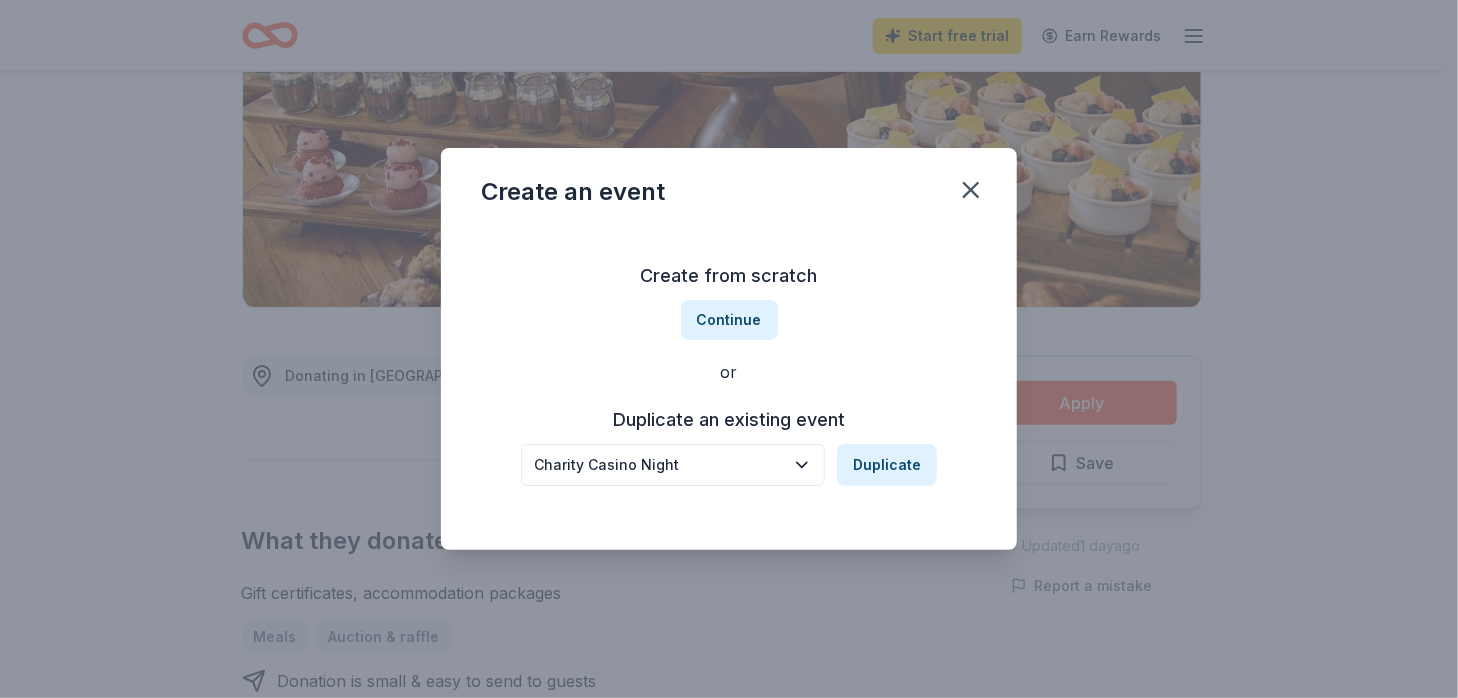 click 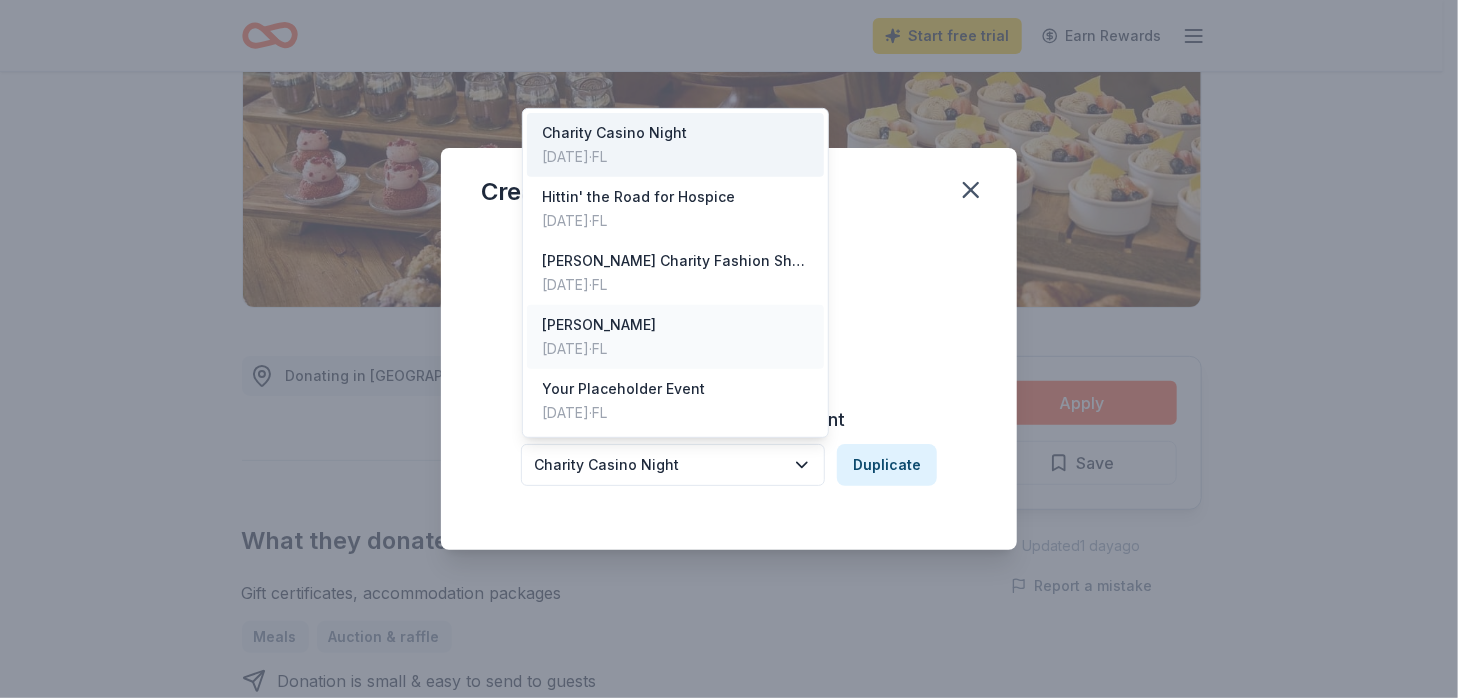 click on "[PERSON_NAME]" at bounding box center [600, 325] 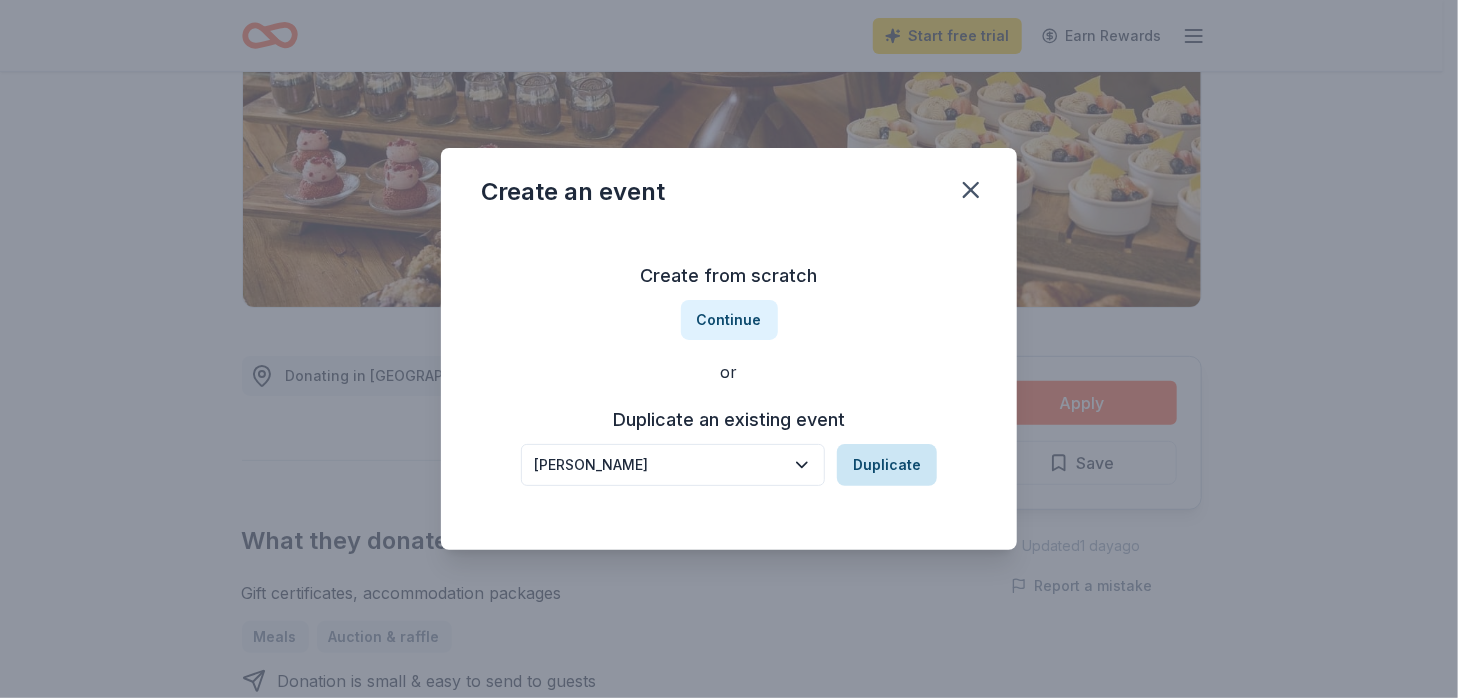 click on "Duplicate" at bounding box center (887, 465) 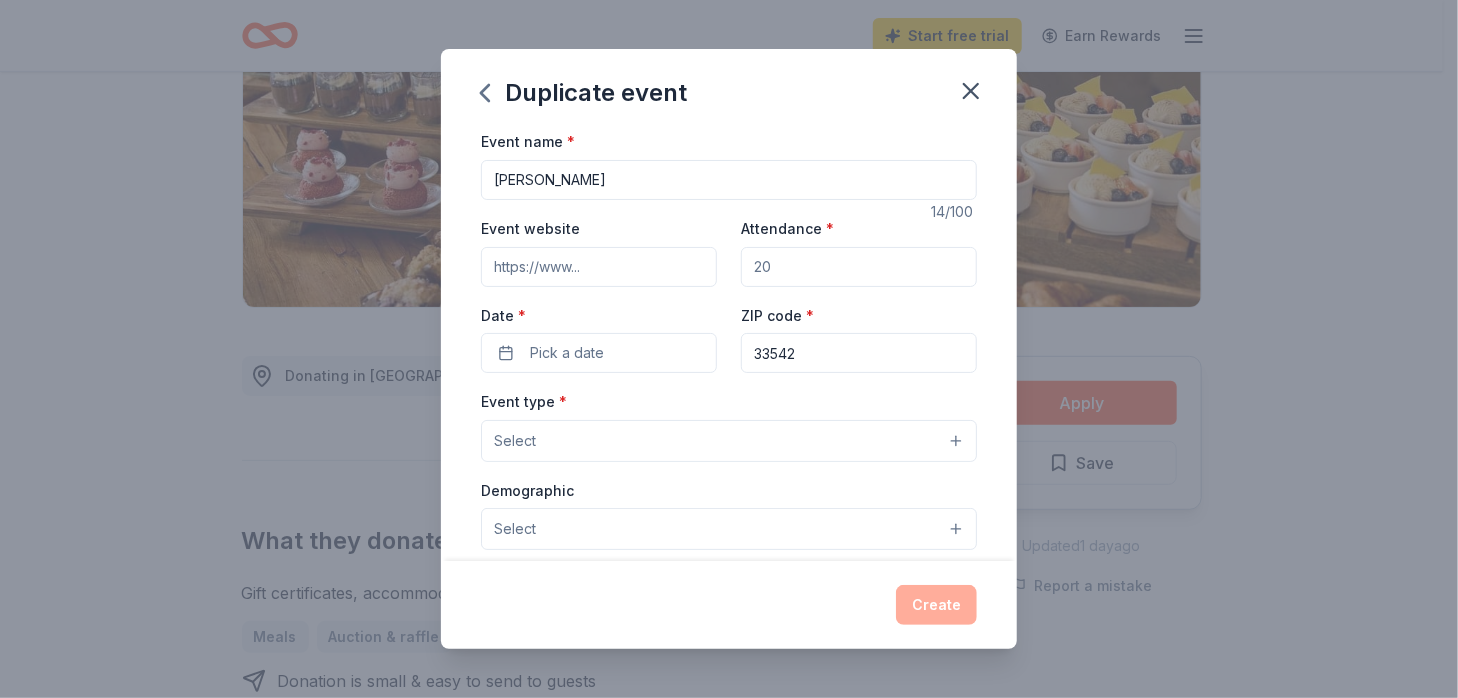 click on "Event website" at bounding box center [599, 267] 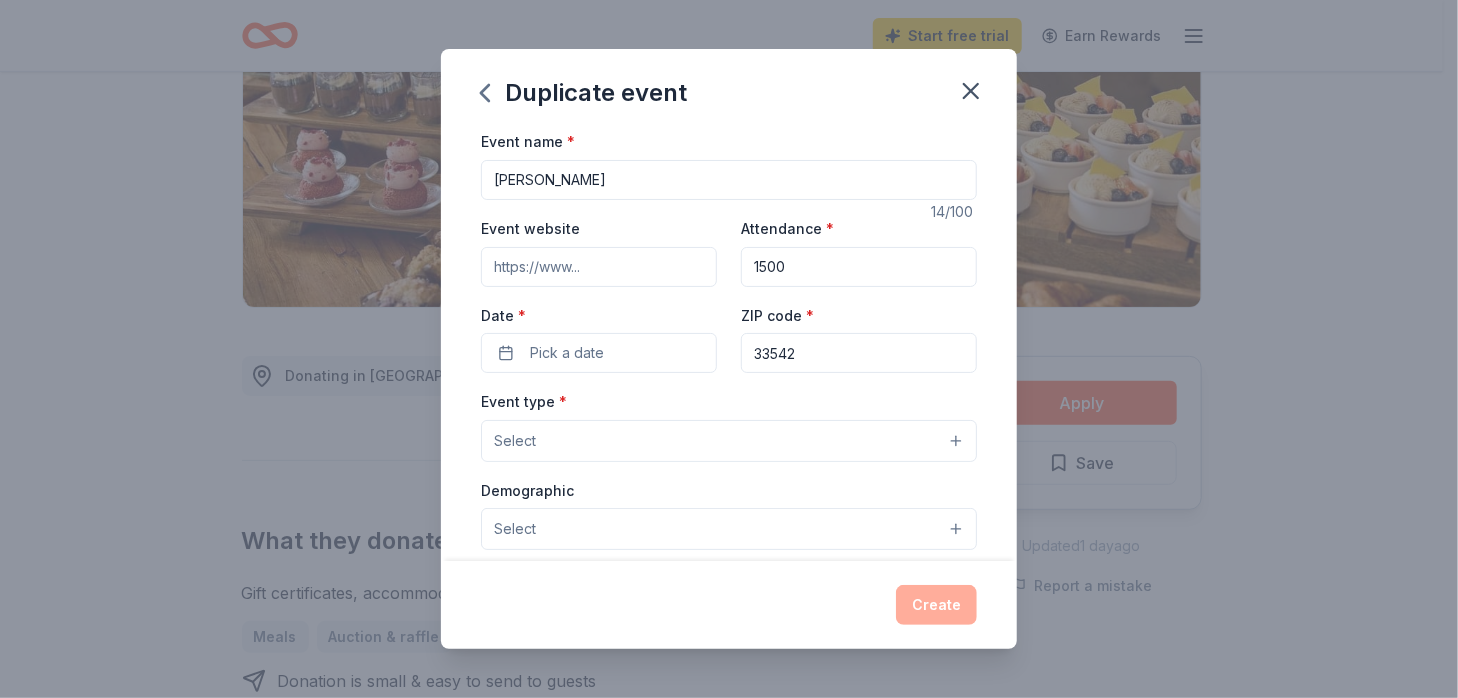click on "1500" at bounding box center (859, 267) 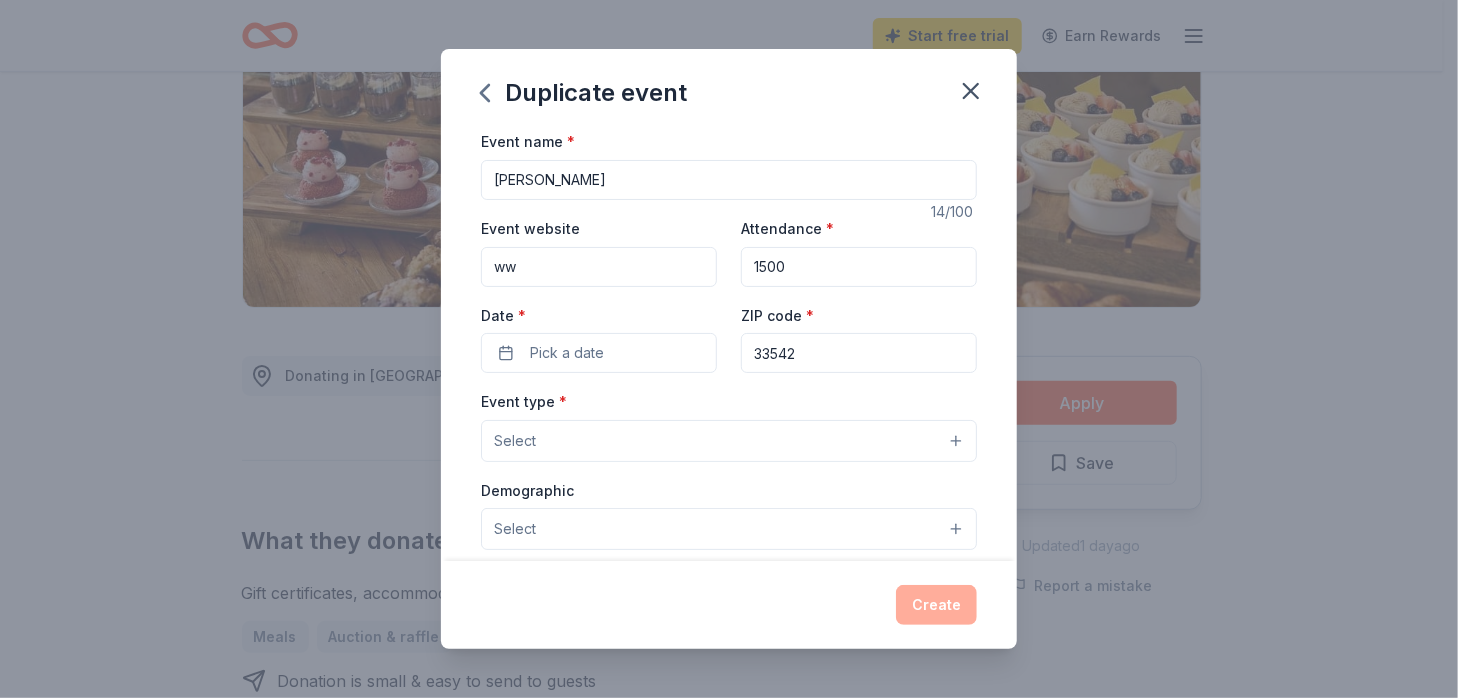 type on "w" 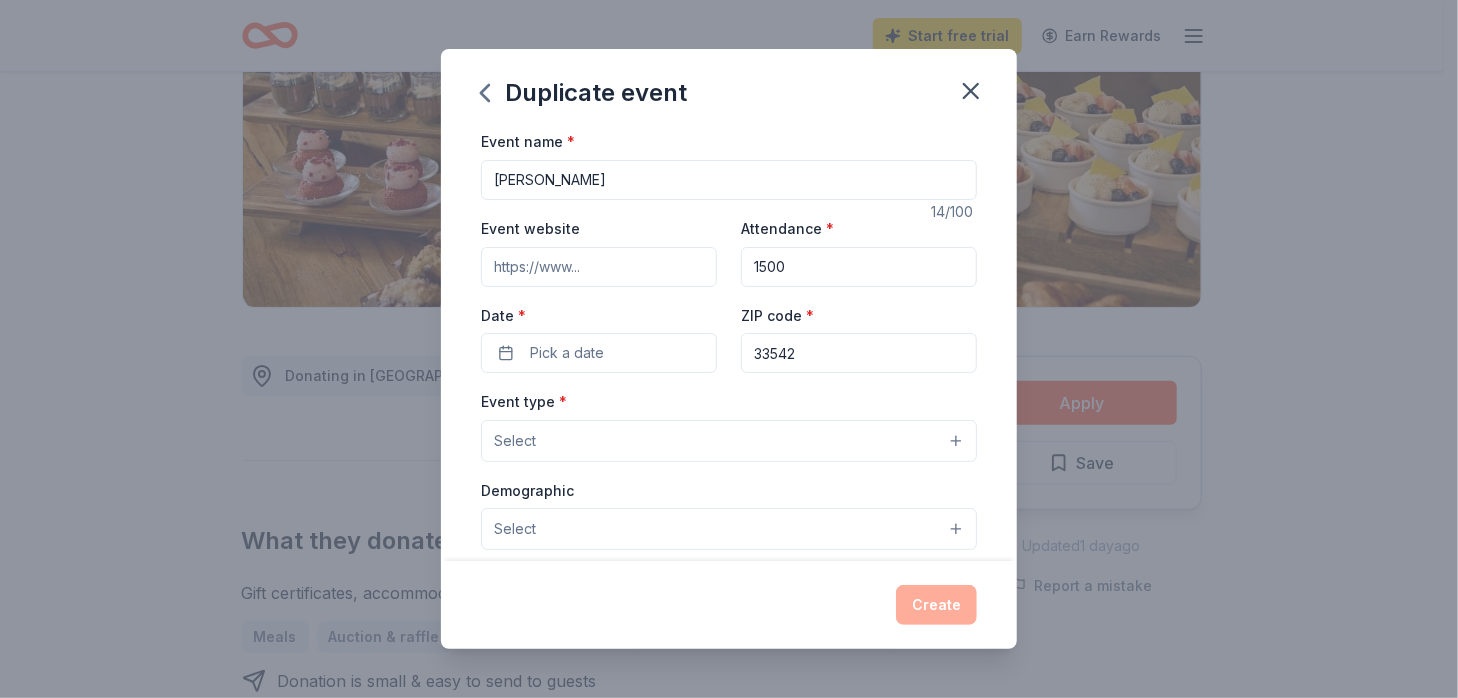click on "Event website" at bounding box center [599, 267] 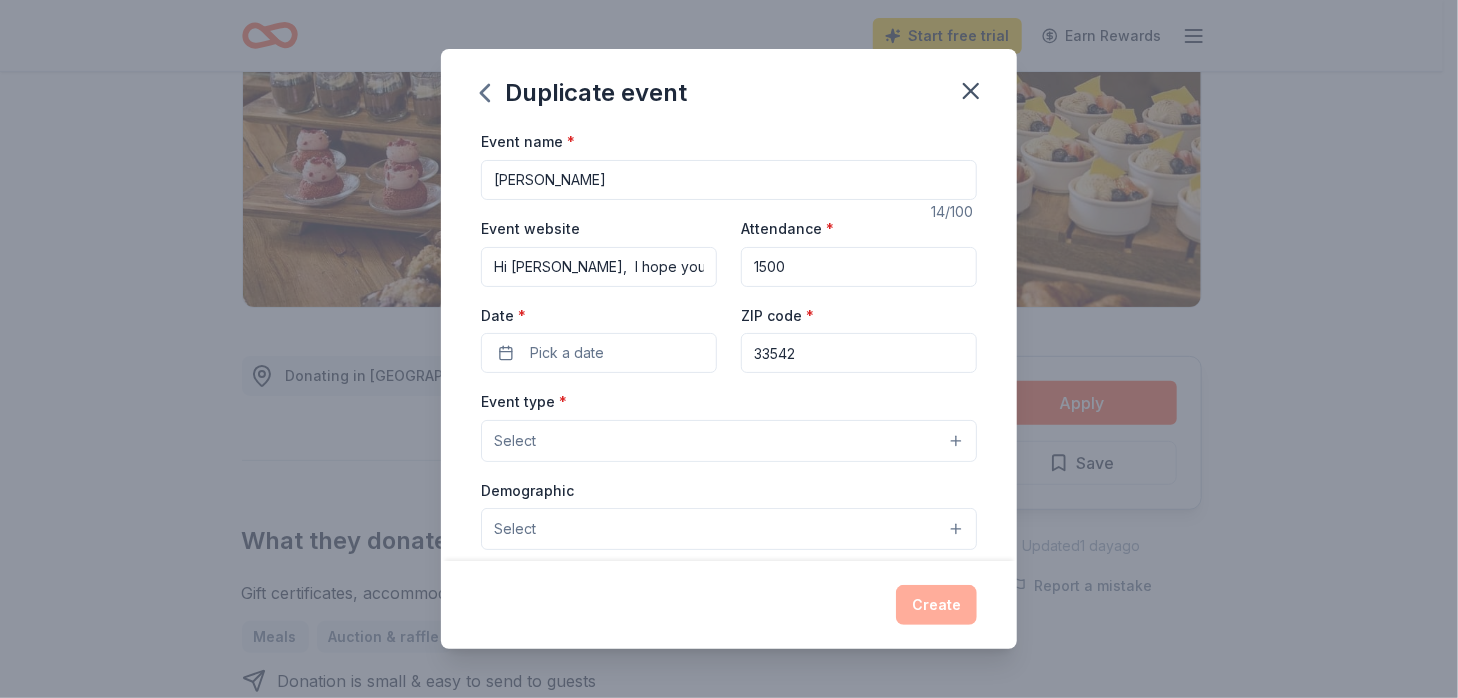 scroll, scrollTop: 0, scrollLeft: 5829, axis: horizontal 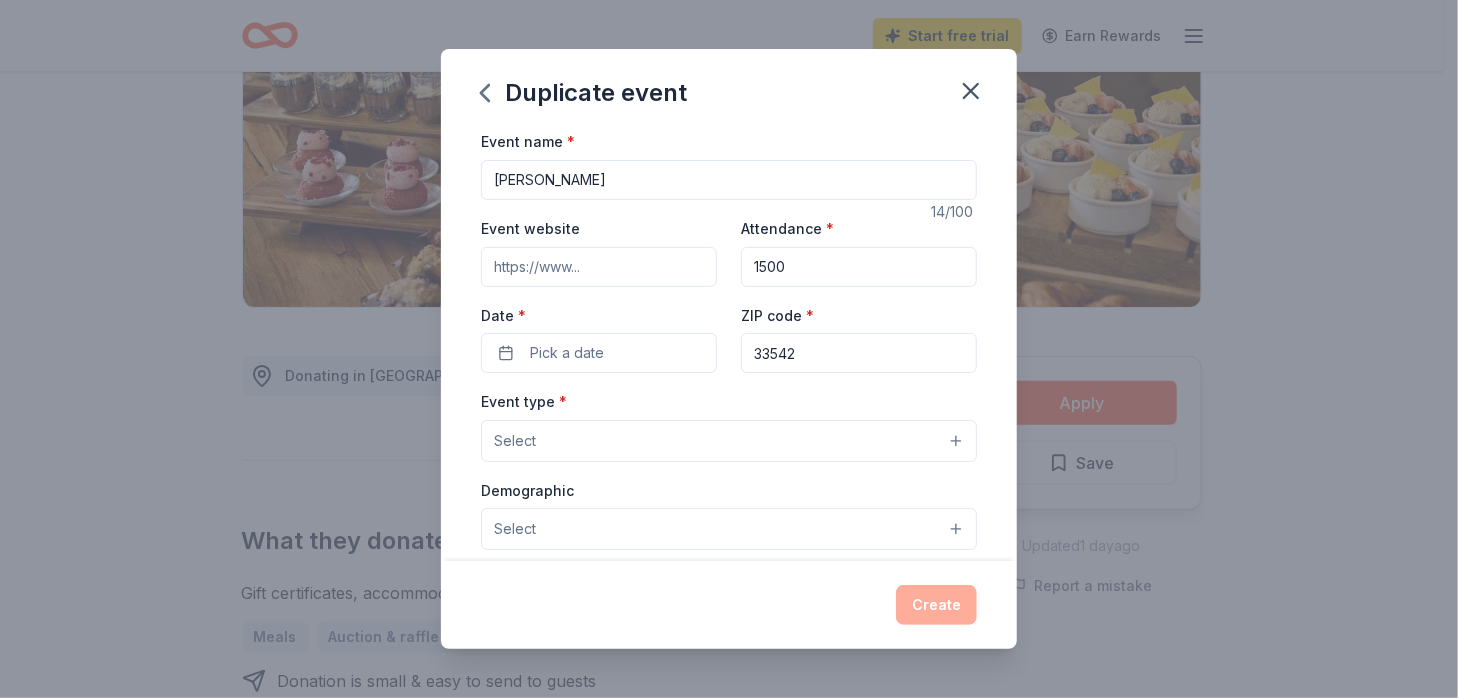 click on "Event website" at bounding box center [599, 267] 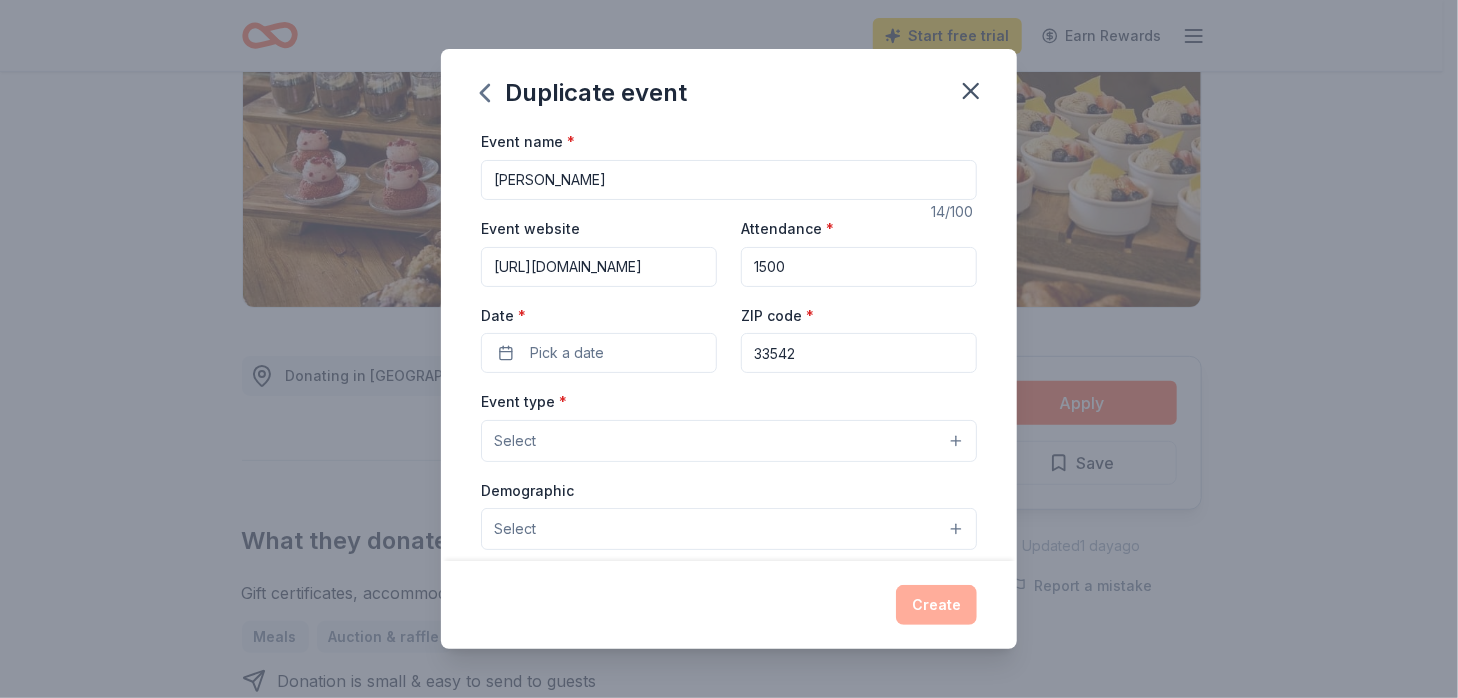 scroll, scrollTop: 0, scrollLeft: 208, axis: horizontal 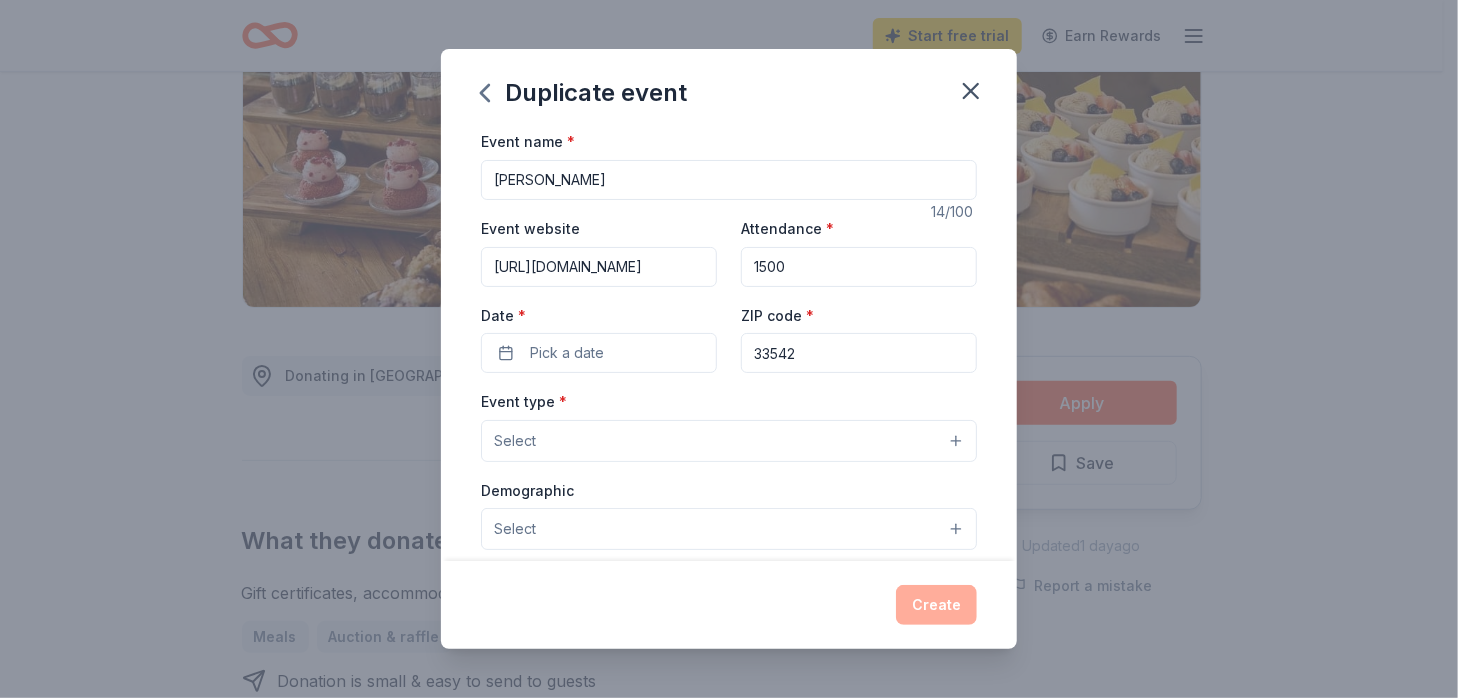 drag, startPoint x: 700, startPoint y: 269, endPoint x: 593, endPoint y: 263, distance: 107.16809 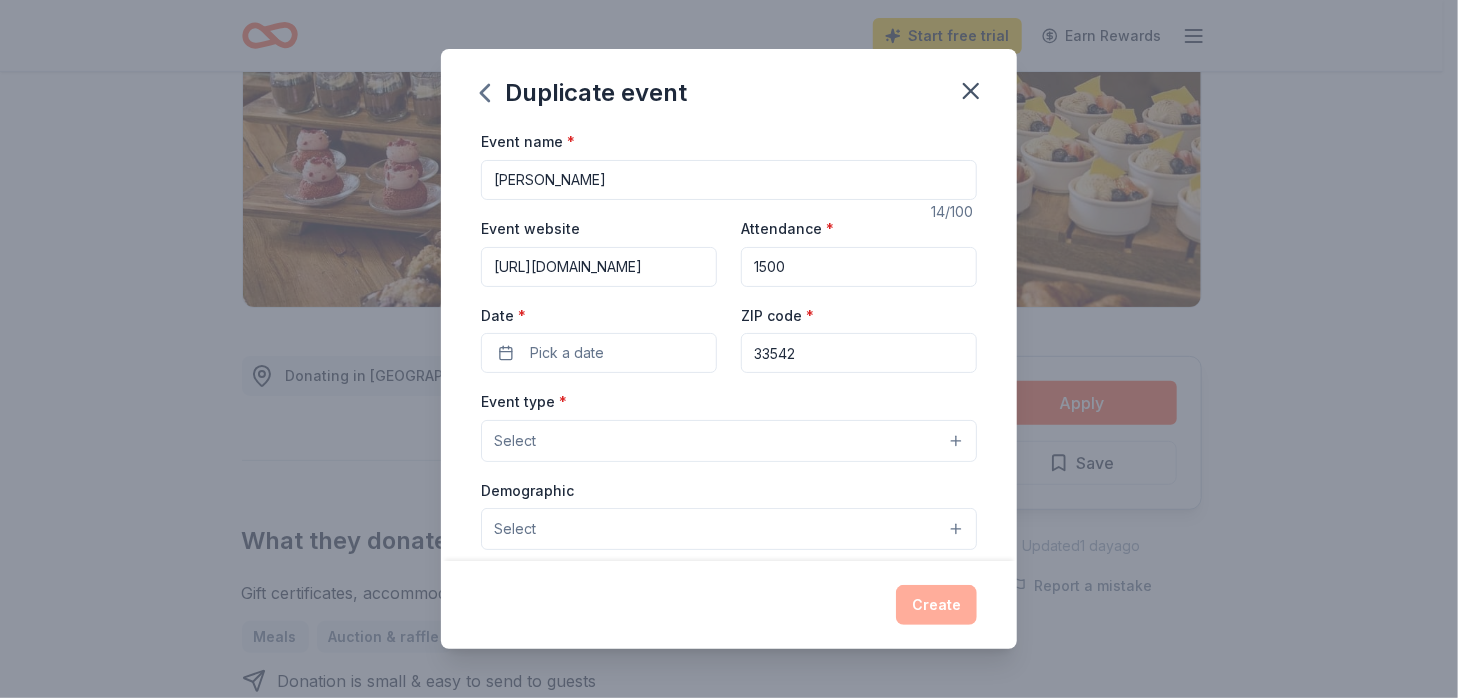 click on "[URL][DOMAIN_NAME]" at bounding box center [599, 267] 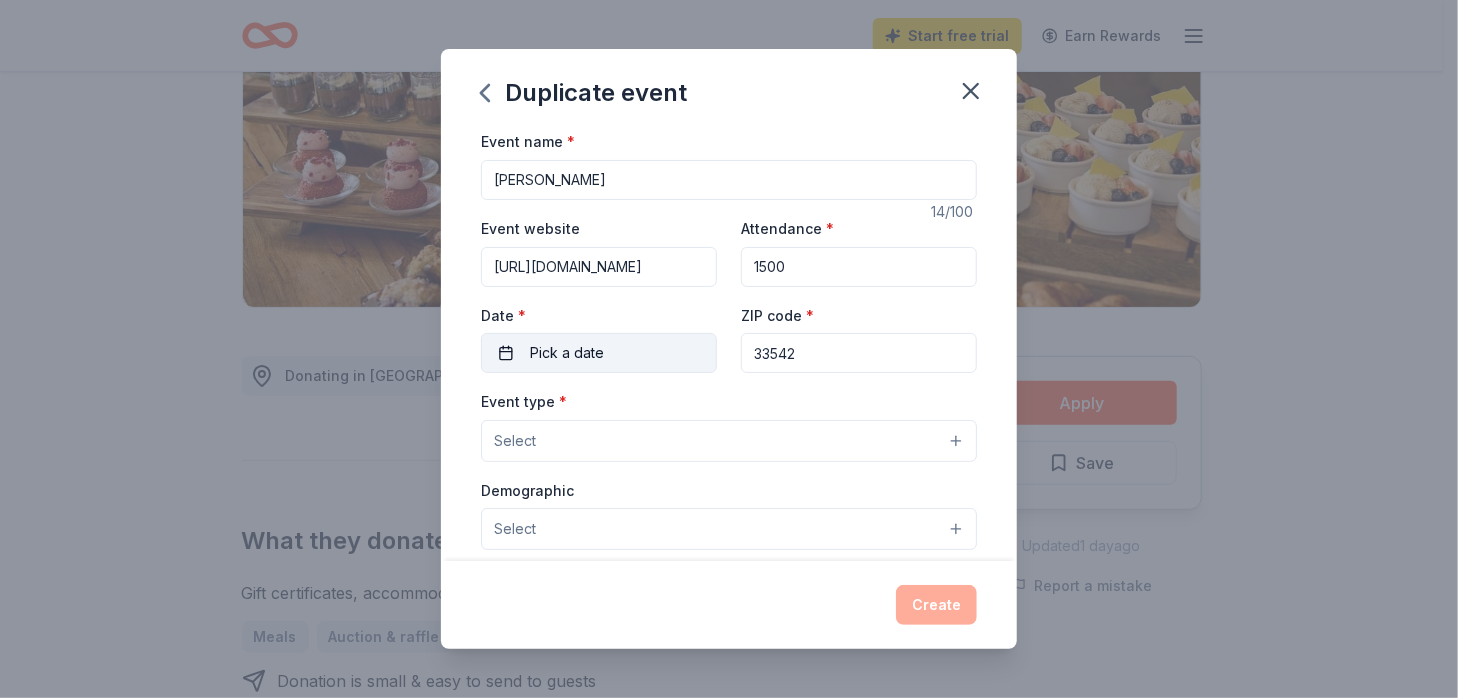 type on "[URL][DOMAIN_NAME]" 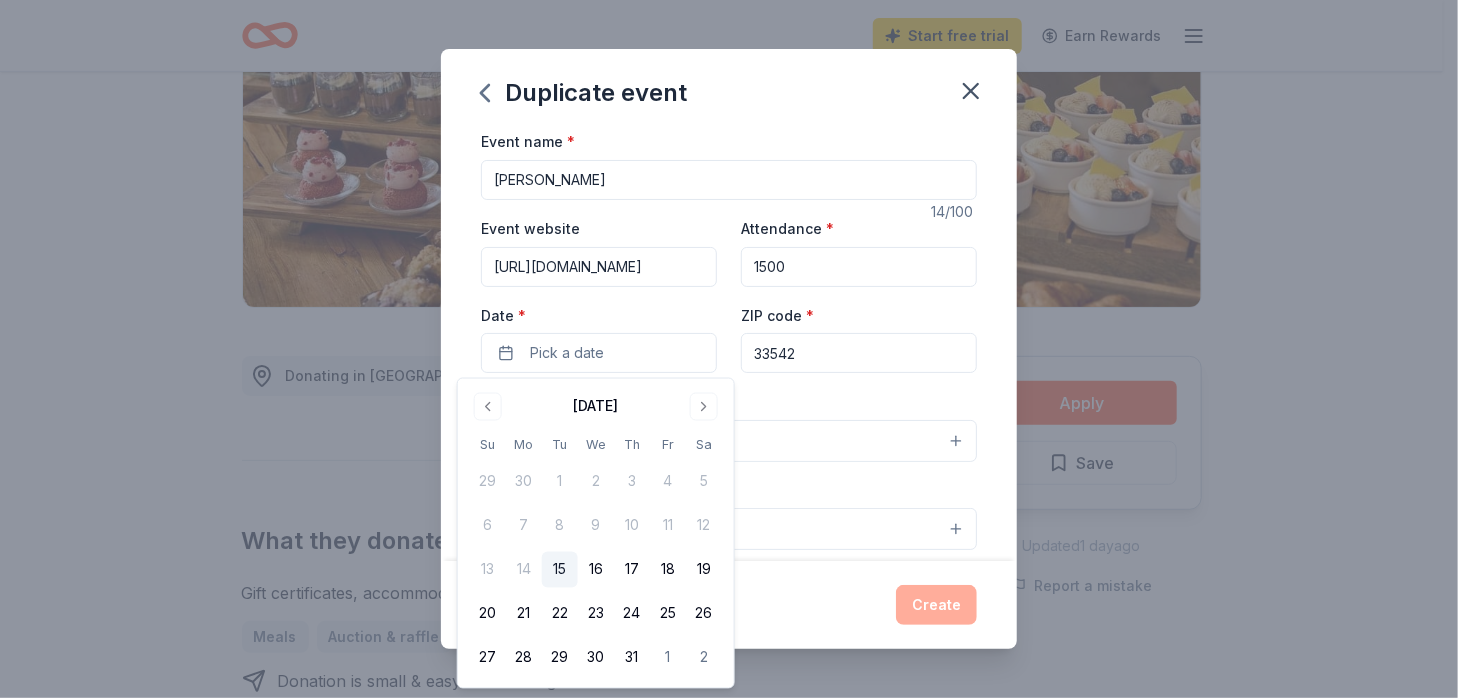 click at bounding box center [704, 407] 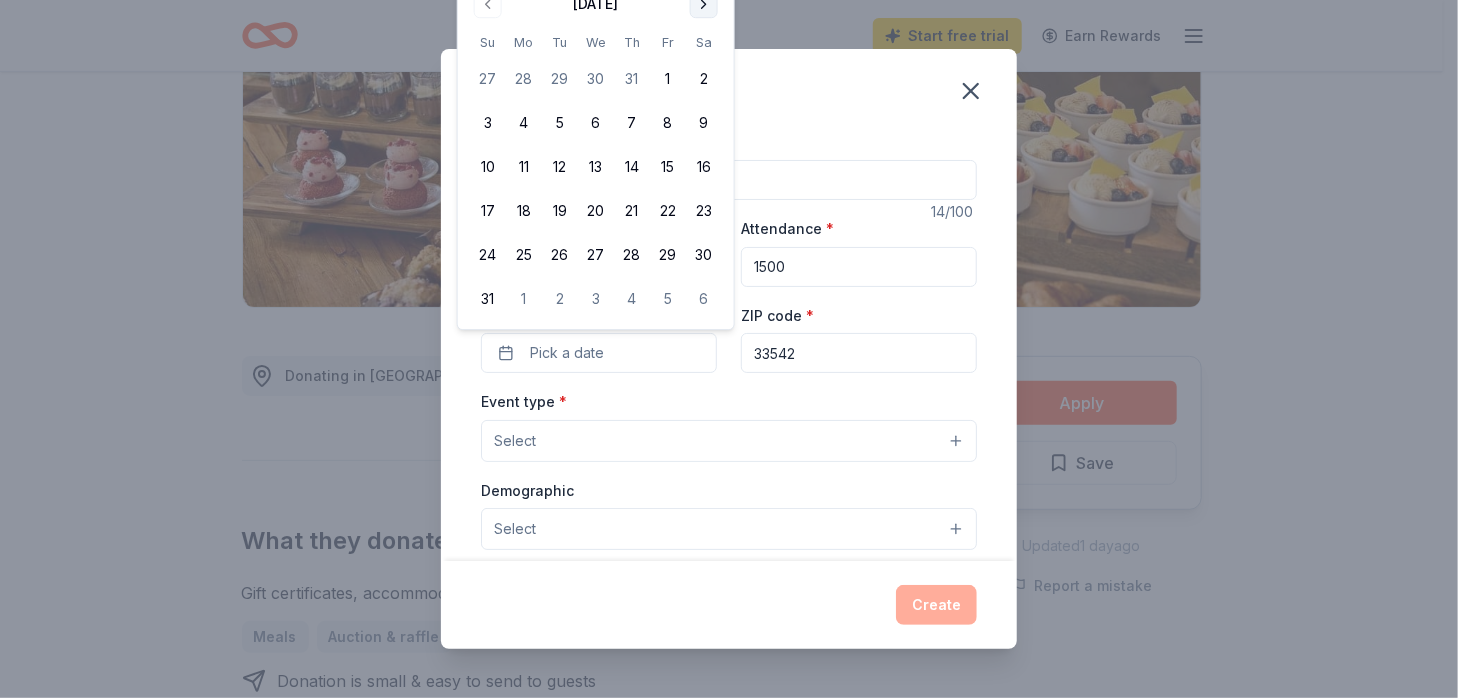 click at bounding box center (704, 4) 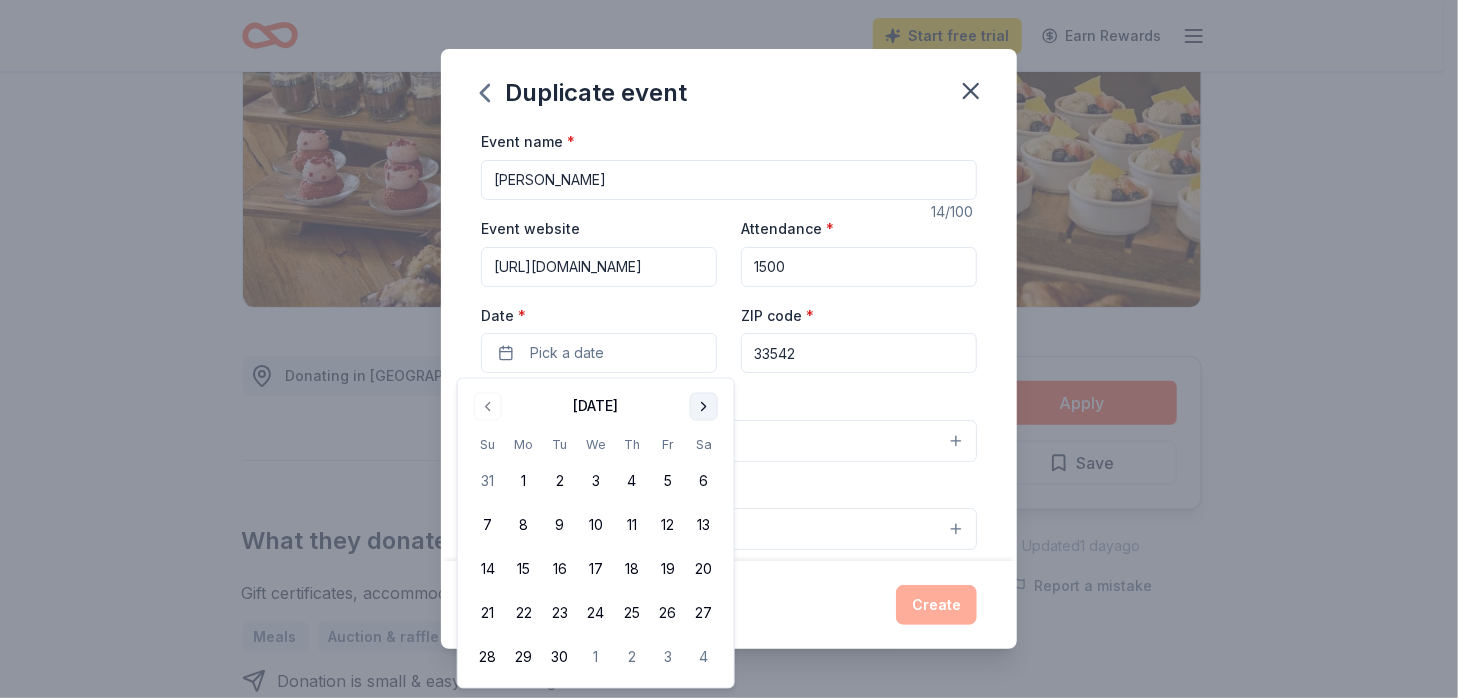 click at bounding box center [704, 407] 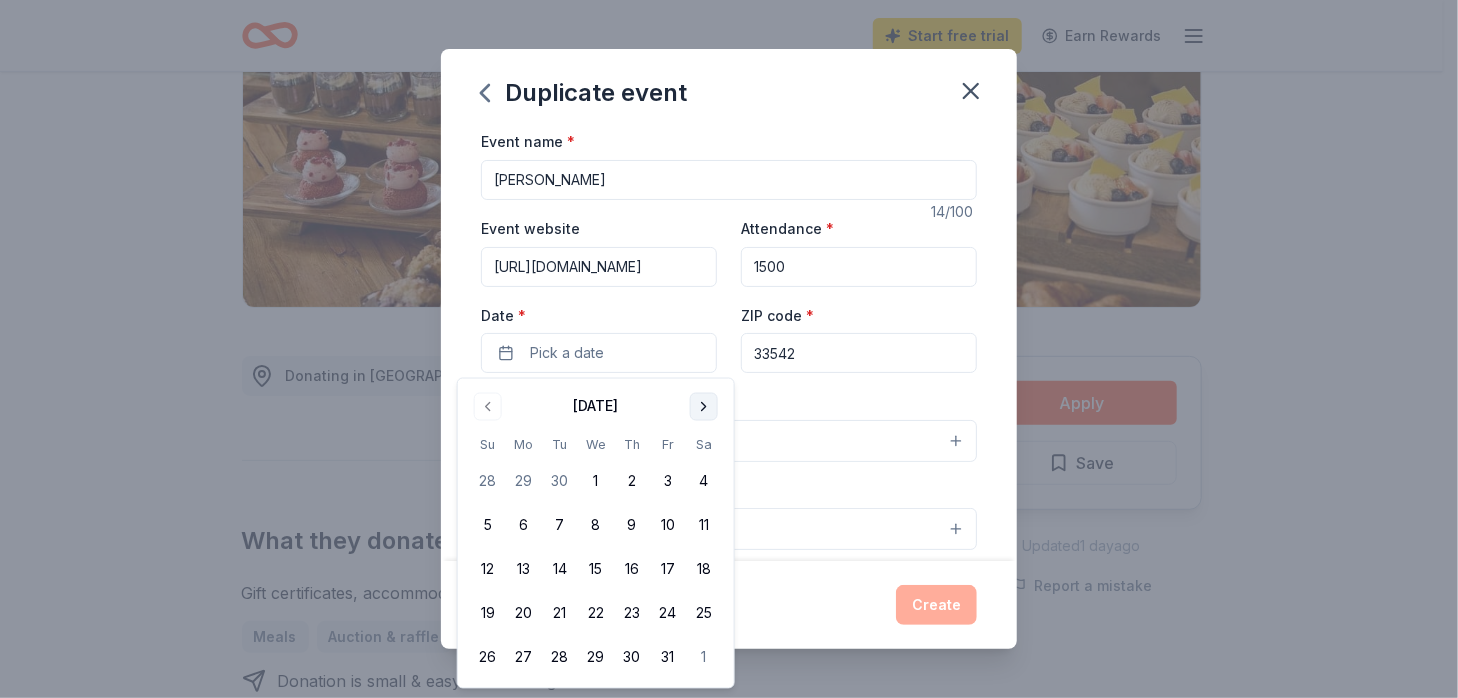 click at bounding box center [704, 407] 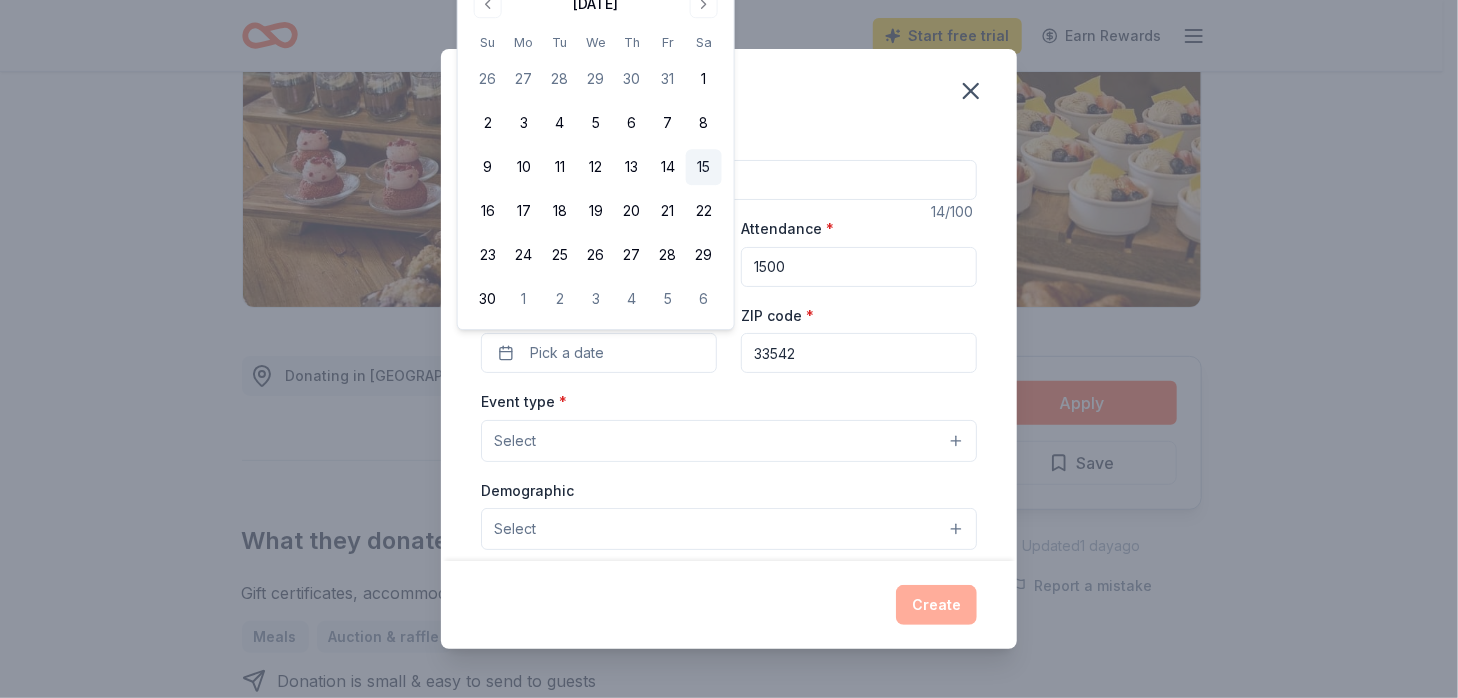 click on "15" at bounding box center [704, 167] 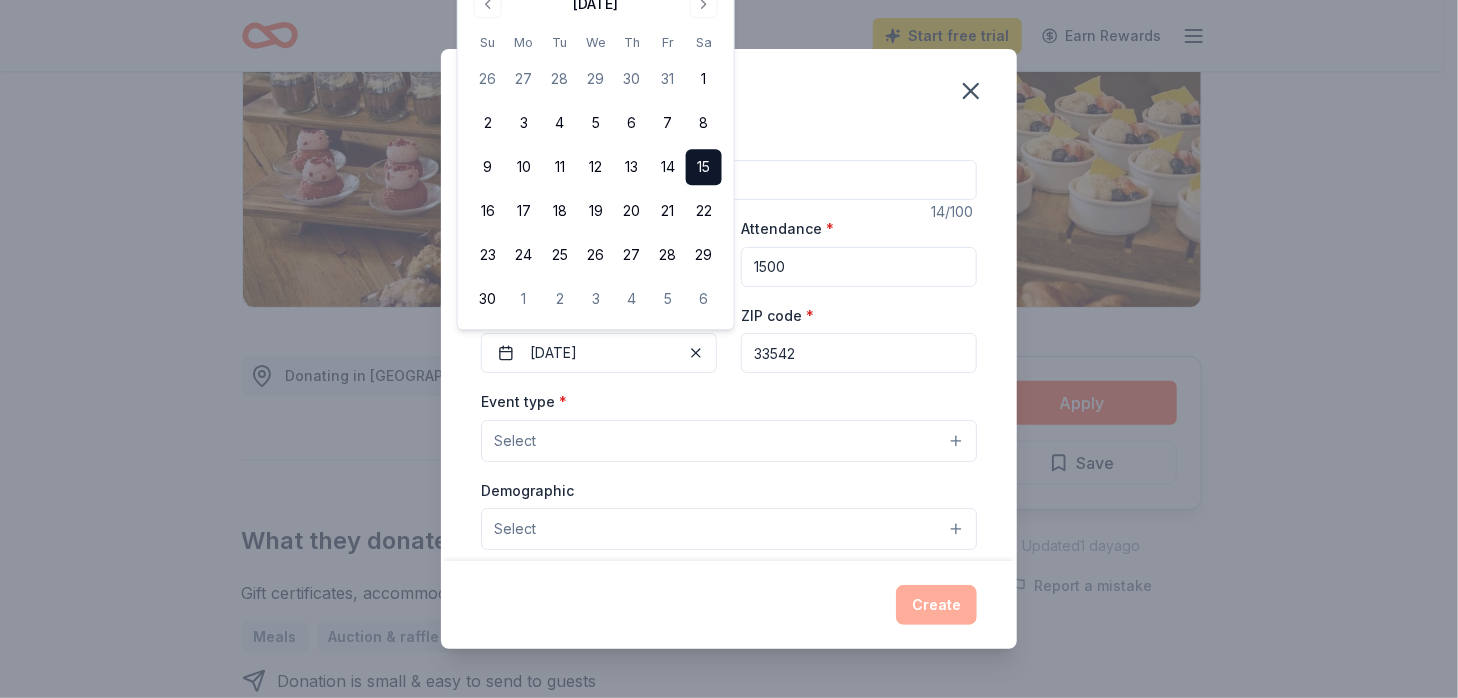 click on "Event type * Select" at bounding box center [729, 425] 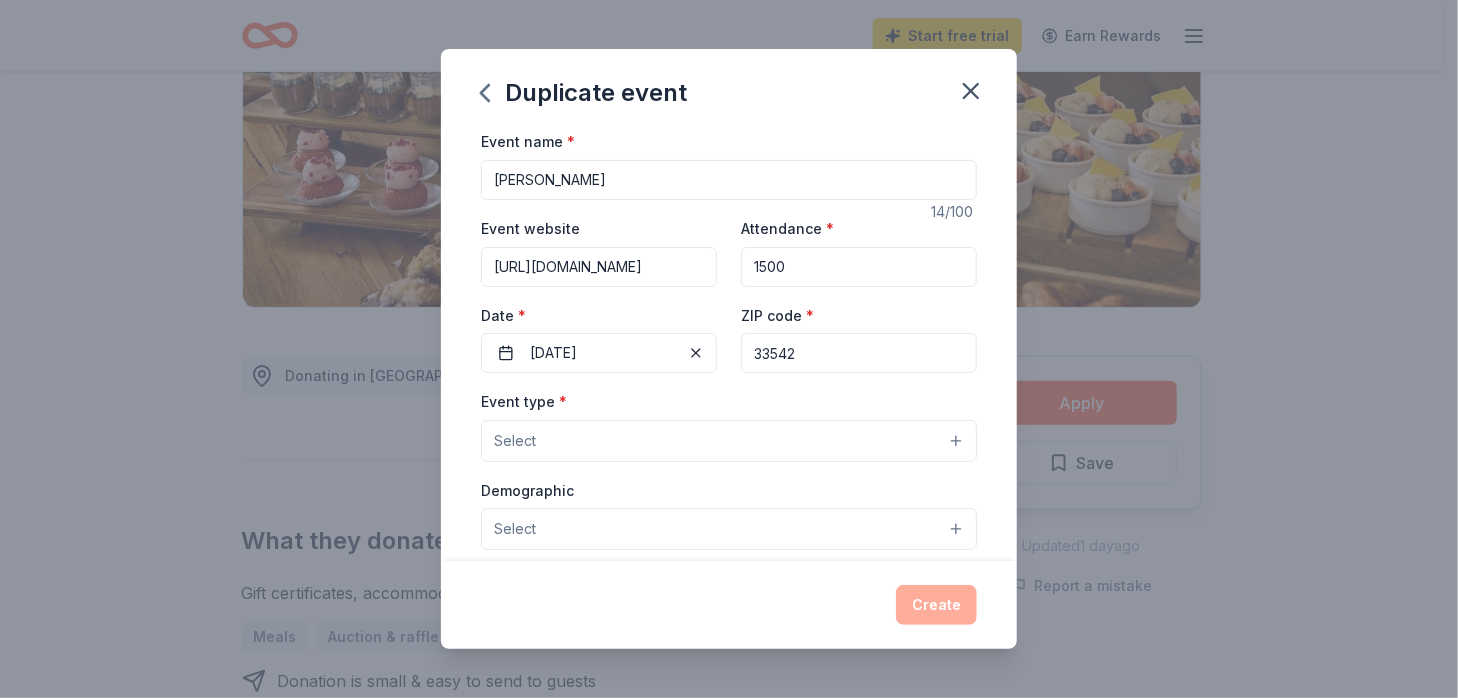 click on "33542" at bounding box center (859, 353) 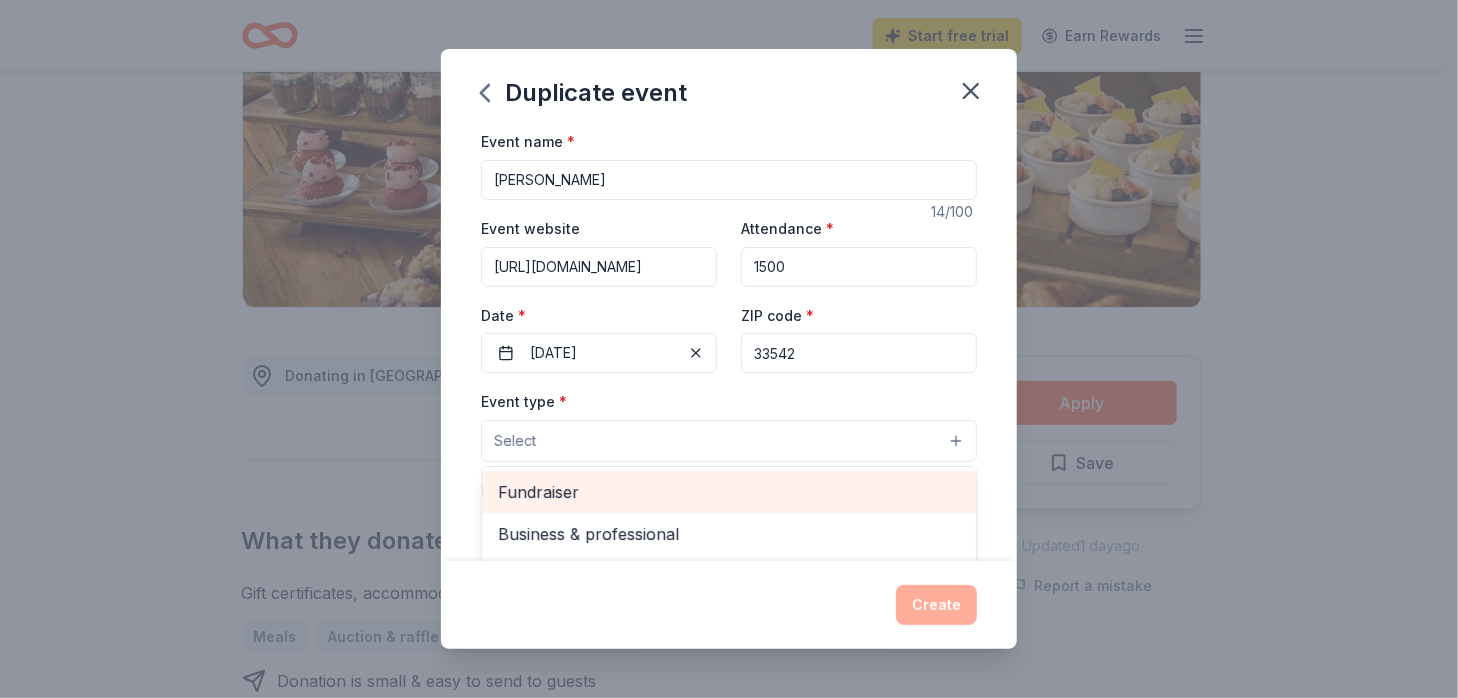 click on "Fundraiser" at bounding box center [729, 492] 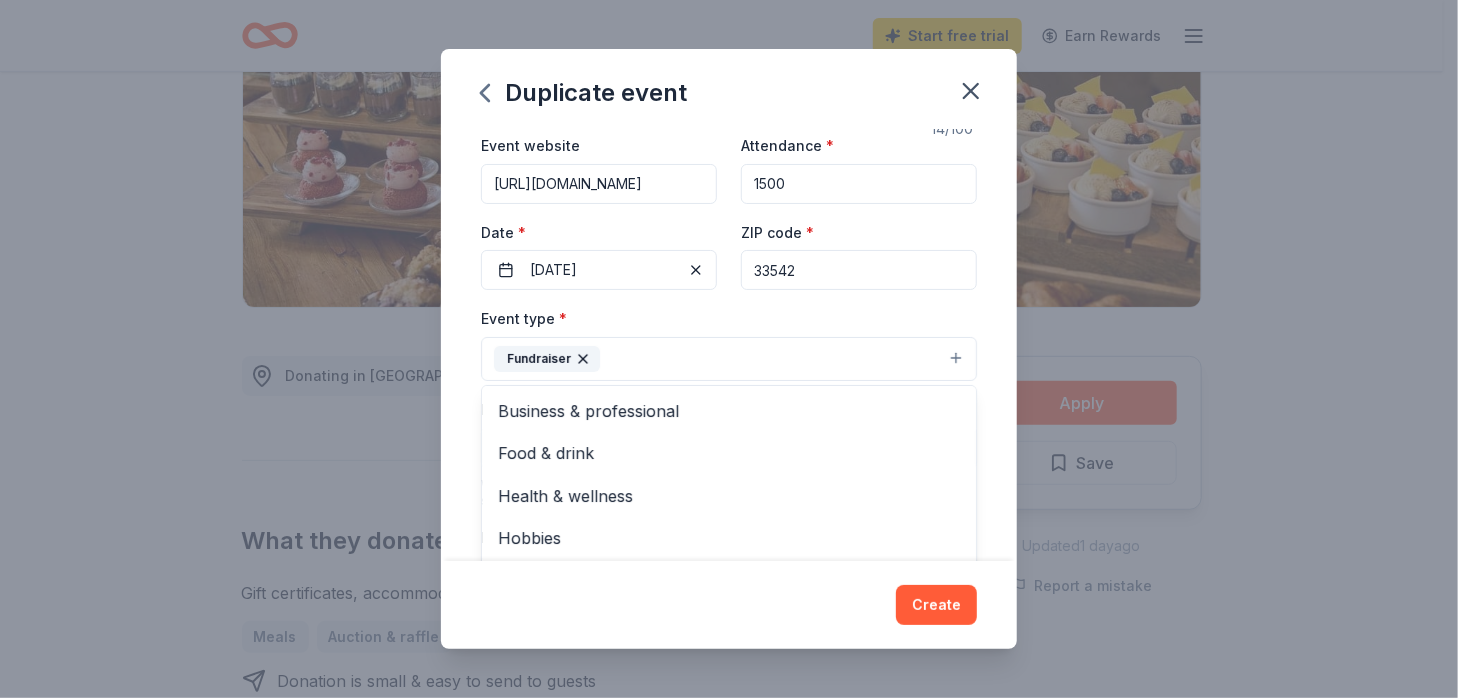 scroll, scrollTop: 200, scrollLeft: 0, axis: vertical 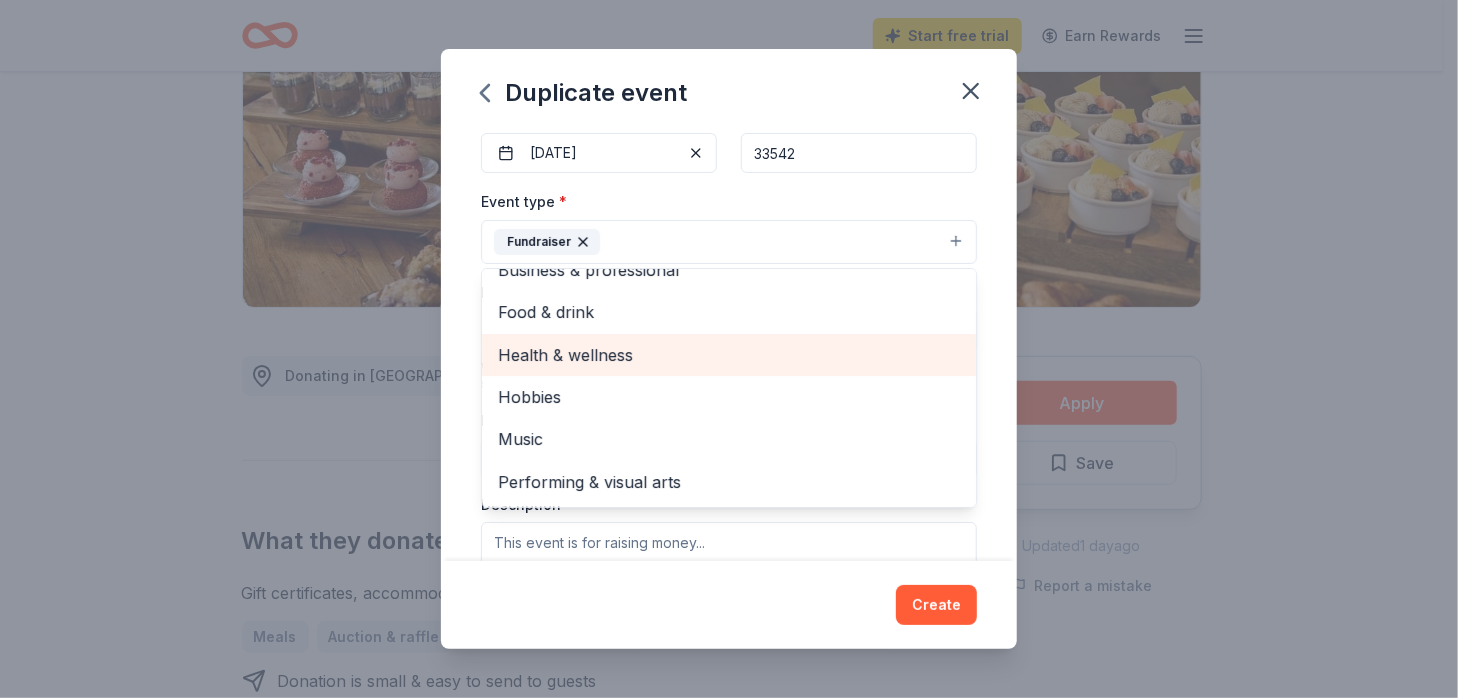 click on "Health & wellness" at bounding box center (729, 355) 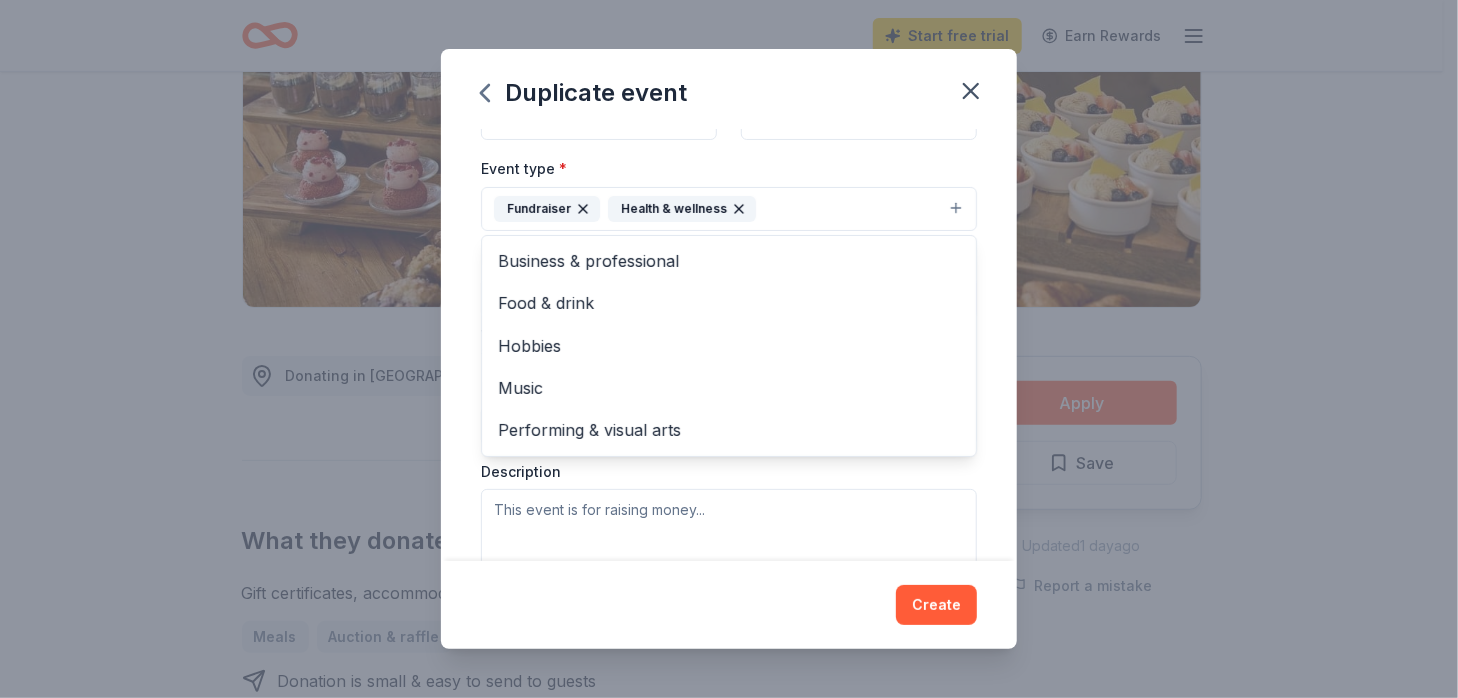 scroll, scrollTop: 200, scrollLeft: 0, axis: vertical 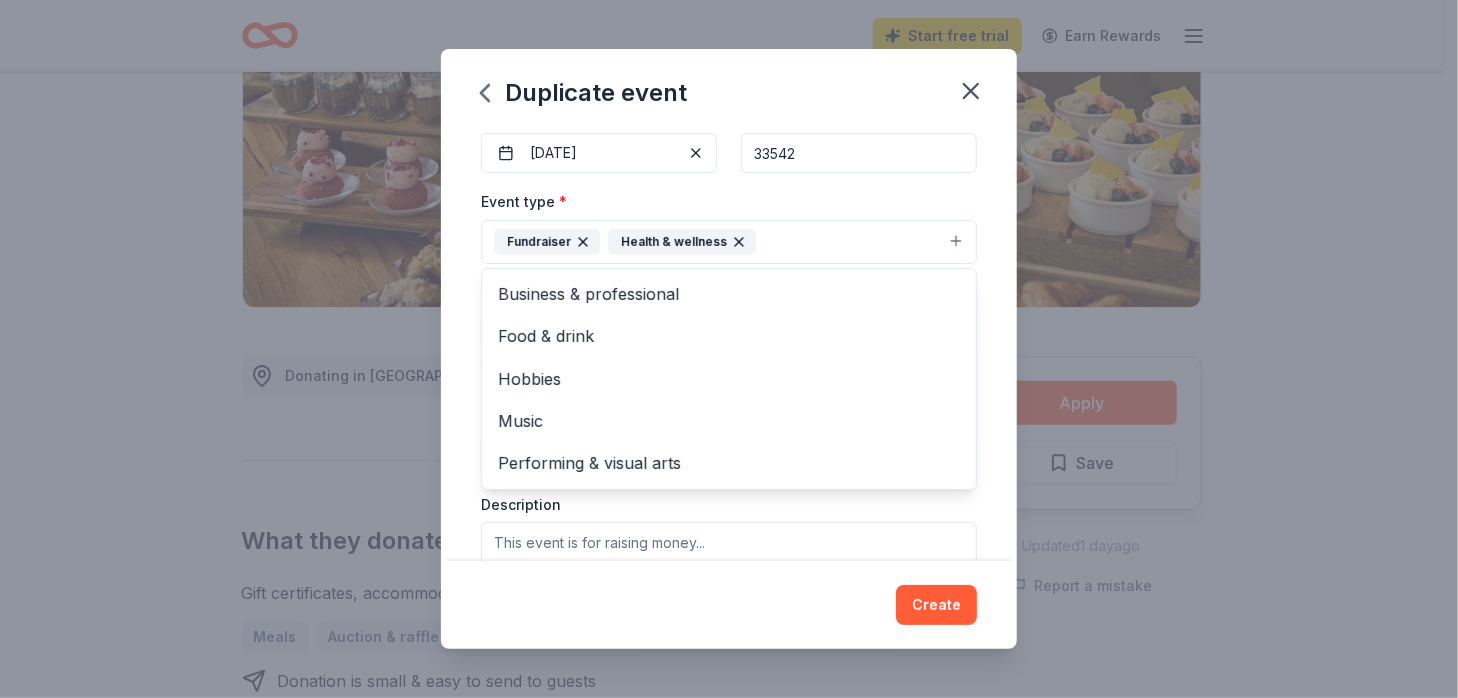click on "Event name * [PERSON_NAME] 14 /100 Event website [URL][DOMAIN_NAME] Attendance * 1500 Date * [DATE] ZIP code * 33542 Event type * Fundraiser Health & wellness Business & professional Food & drink Hobbies Music Performing & visual arts Demographic Select We use this information to help brands find events with their target demographic to sponsor their products. Mailing address Apt/unit Description What are you looking for? * Auction & raffle Meals Snacks Desserts Alcohol Beverages Send me reminders Email me reminders of donor application deadlines Recurring event Copy donors Saved Applied Approved Received Declined Not interested All copied donors will be given "saved" status in your new event. Companies that are no longer donating will not be copied." at bounding box center (729, 344) 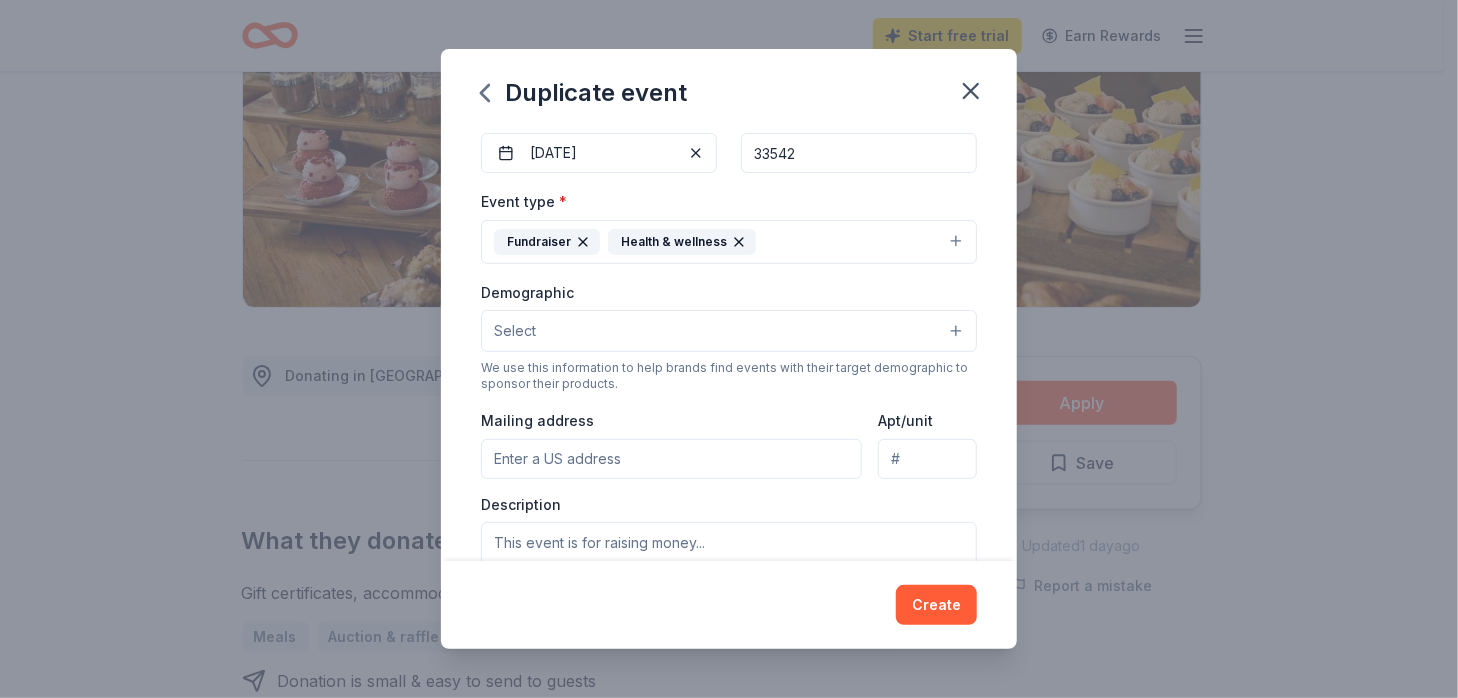 click on "Fundraiser Health & wellness" at bounding box center (729, 242) 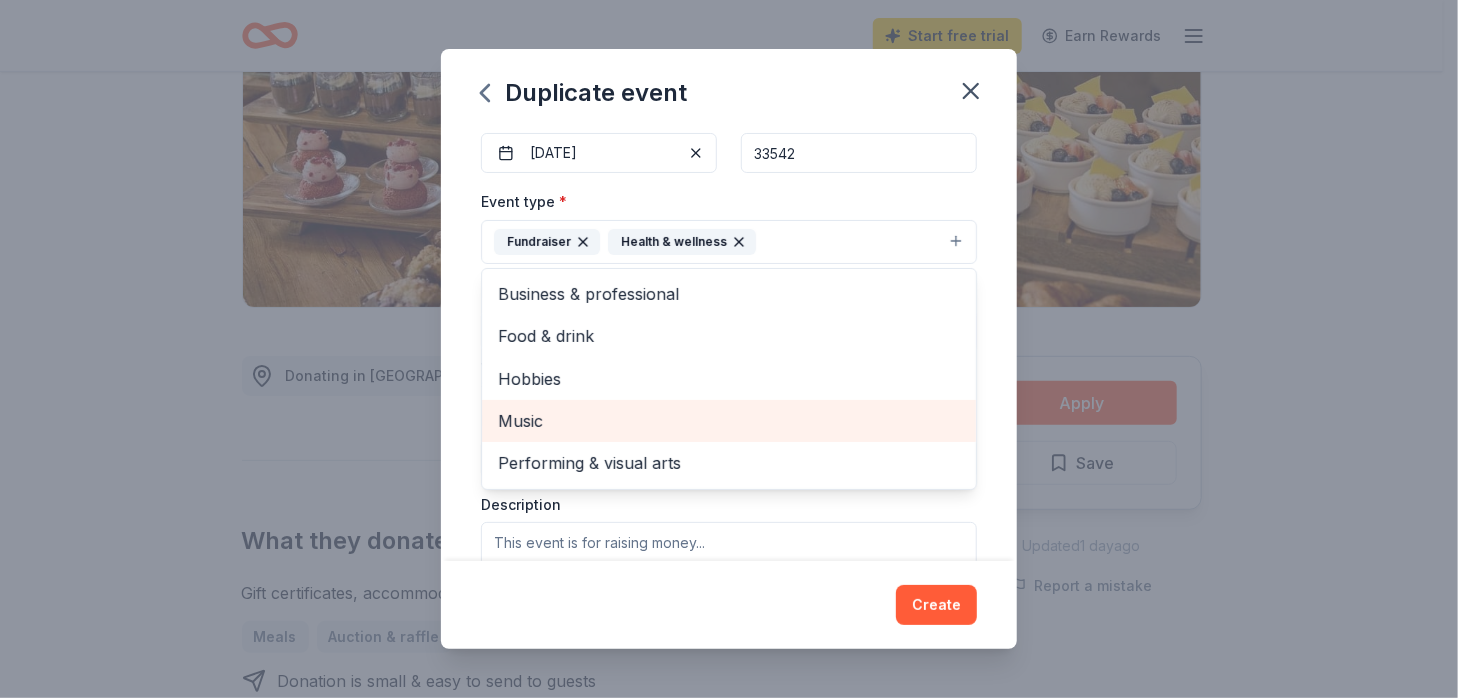 click on "Music" at bounding box center [729, 421] 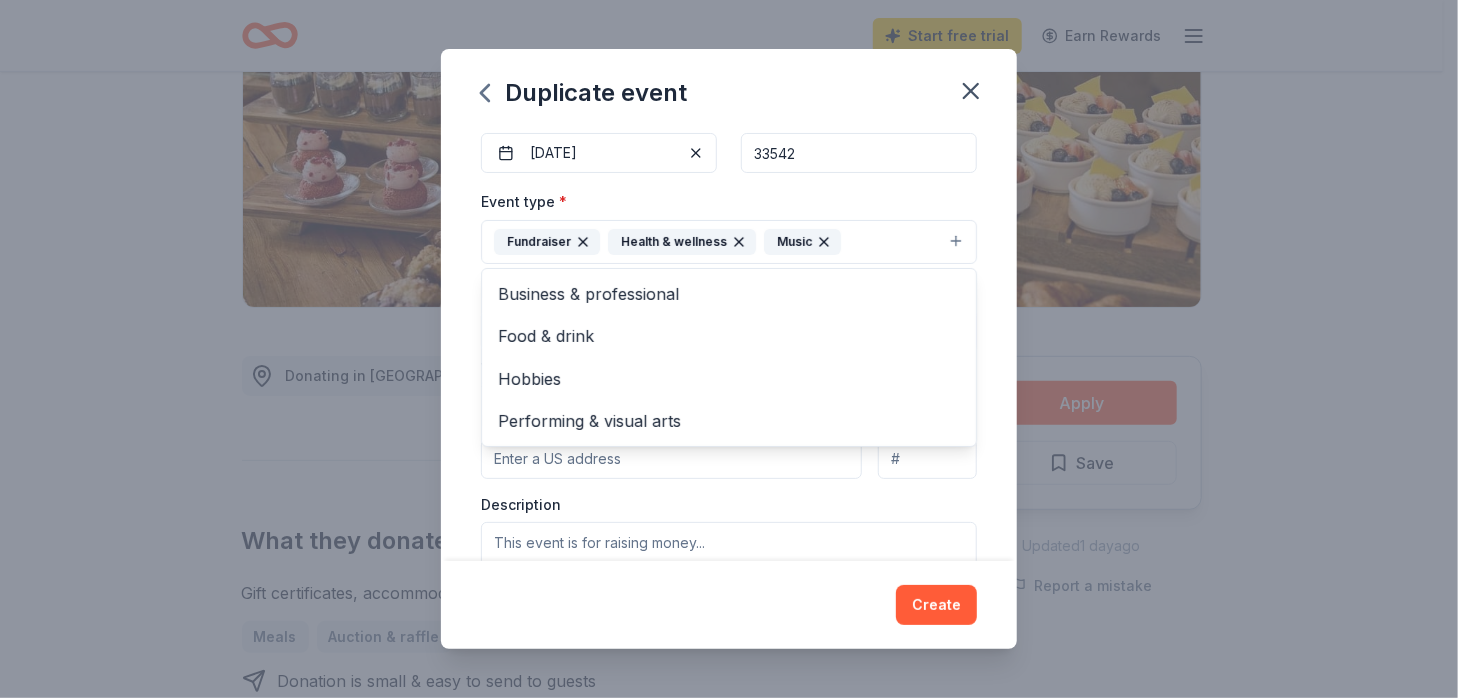 click on "Event name * [PERSON_NAME] 14 /100 Event website [URL][DOMAIN_NAME] Attendance * 1500 Date * [DATE] ZIP code * 33542 Event type * Fundraiser Health & wellness Music Business & professional Food & drink Hobbies Performing & visual arts Demographic Select We use this information to help brands find events with their target demographic to sponsor their products. Mailing address Apt/unit Description What are you looking for? * Auction & raffle Meals Snacks Desserts Alcohol Beverages Send me reminders Email me reminders of donor application deadlines Recurring event Copy donors Saved Applied Approved Received Declined Not interested All copied donors will be given "saved" status in your new event. Companies that are no longer donating will not be copied." at bounding box center [729, 344] 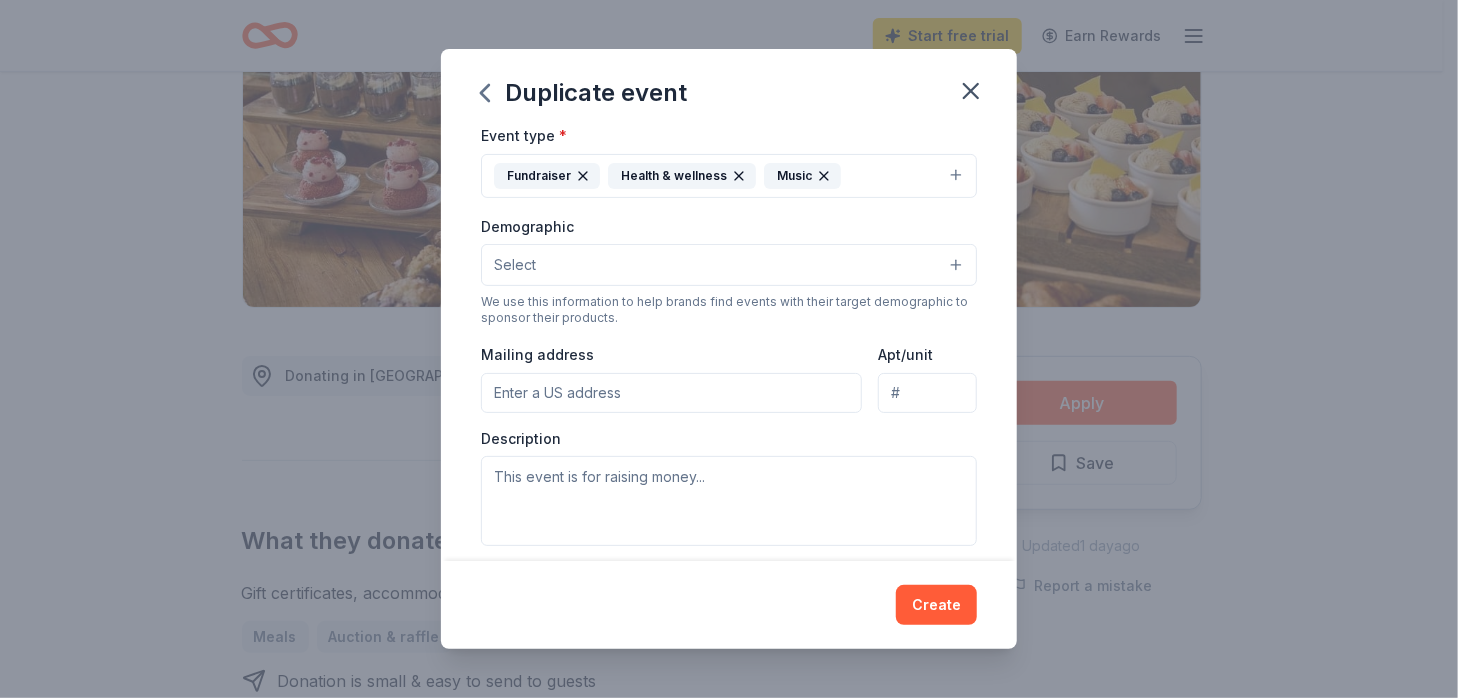 scroll, scrollTop: 300, scrollLeft: 0, axis: vertical 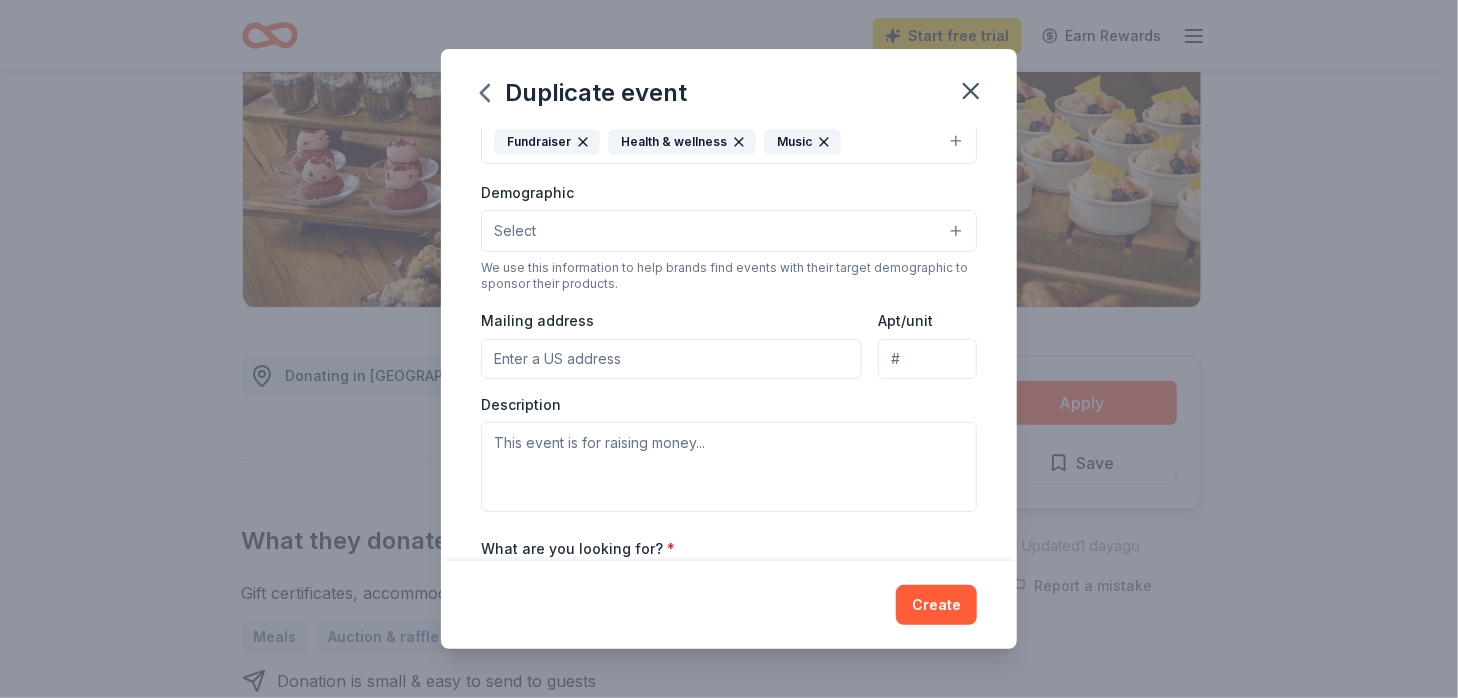 click on "Select" at bounding box center [515, 231] 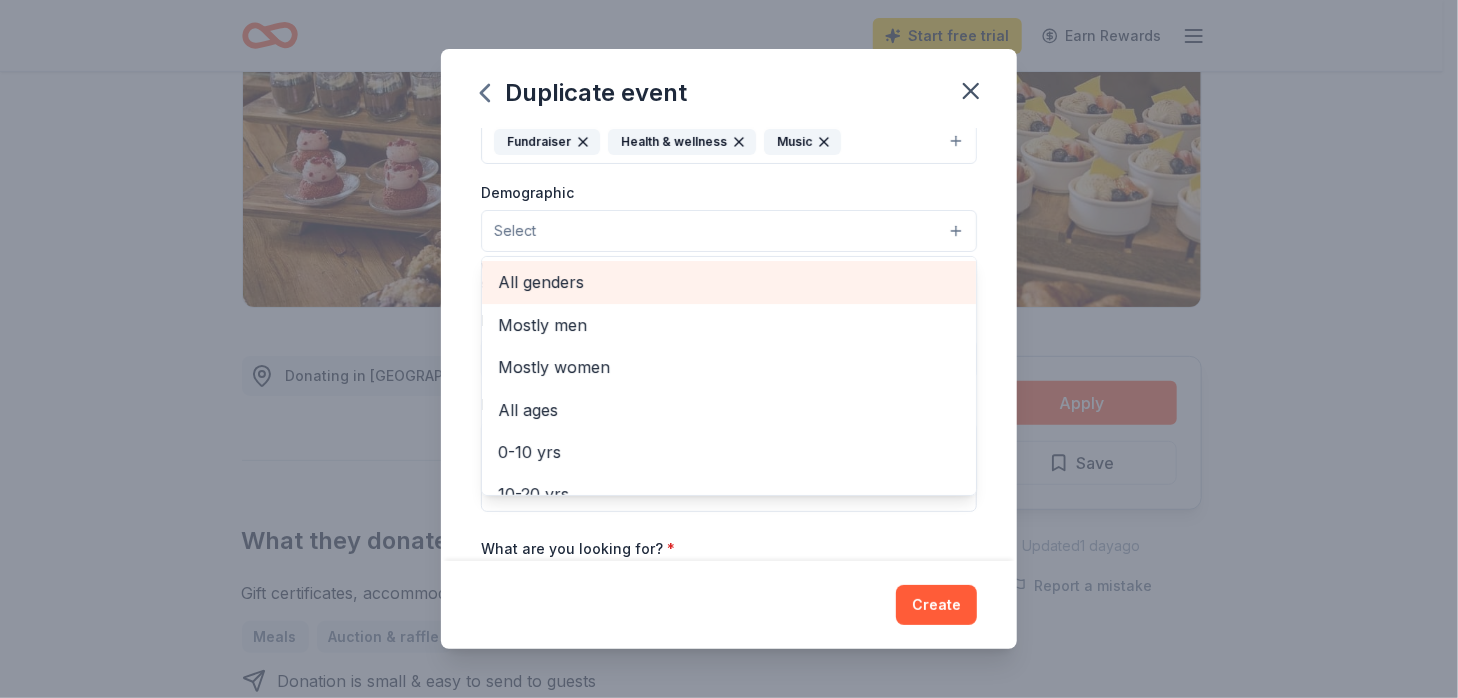 click on "All genders" at bounding box center (729, 282) 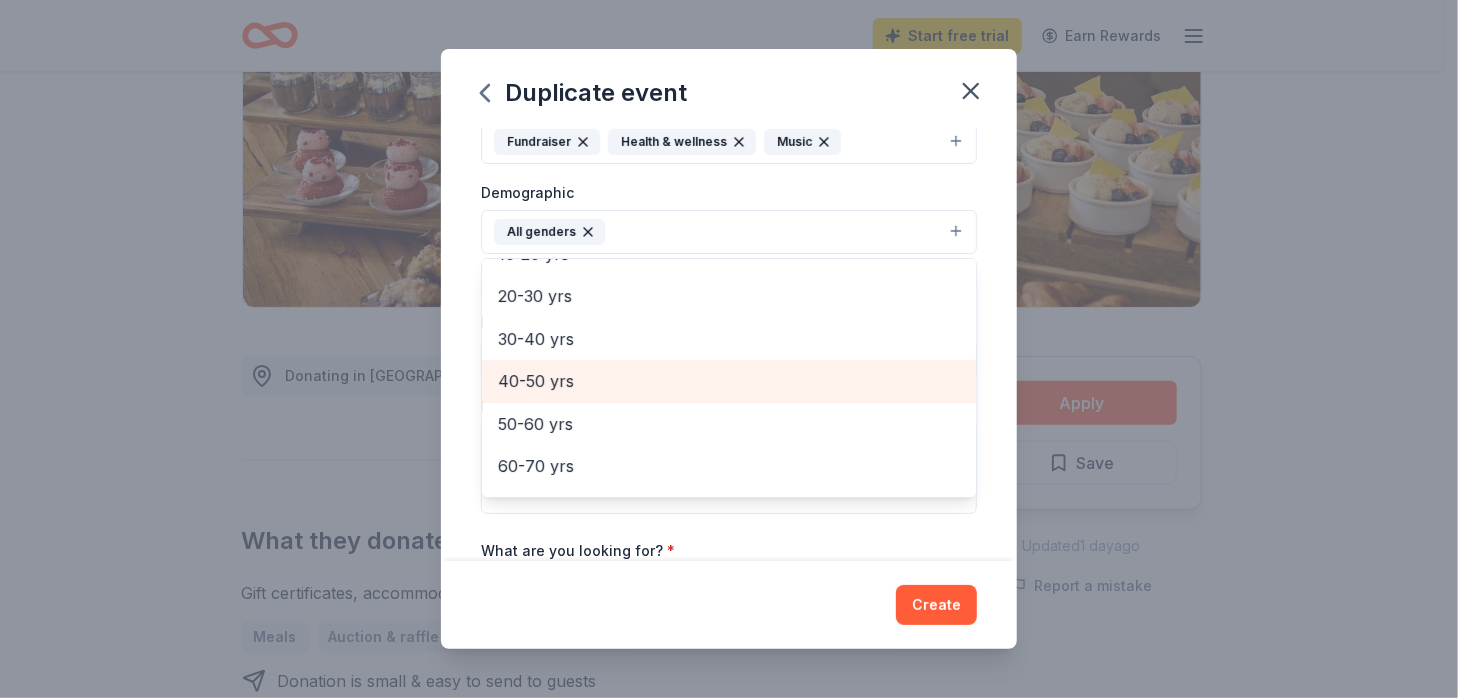 scroll, scrollTop: 0, scrollLeft: 0, axis: both 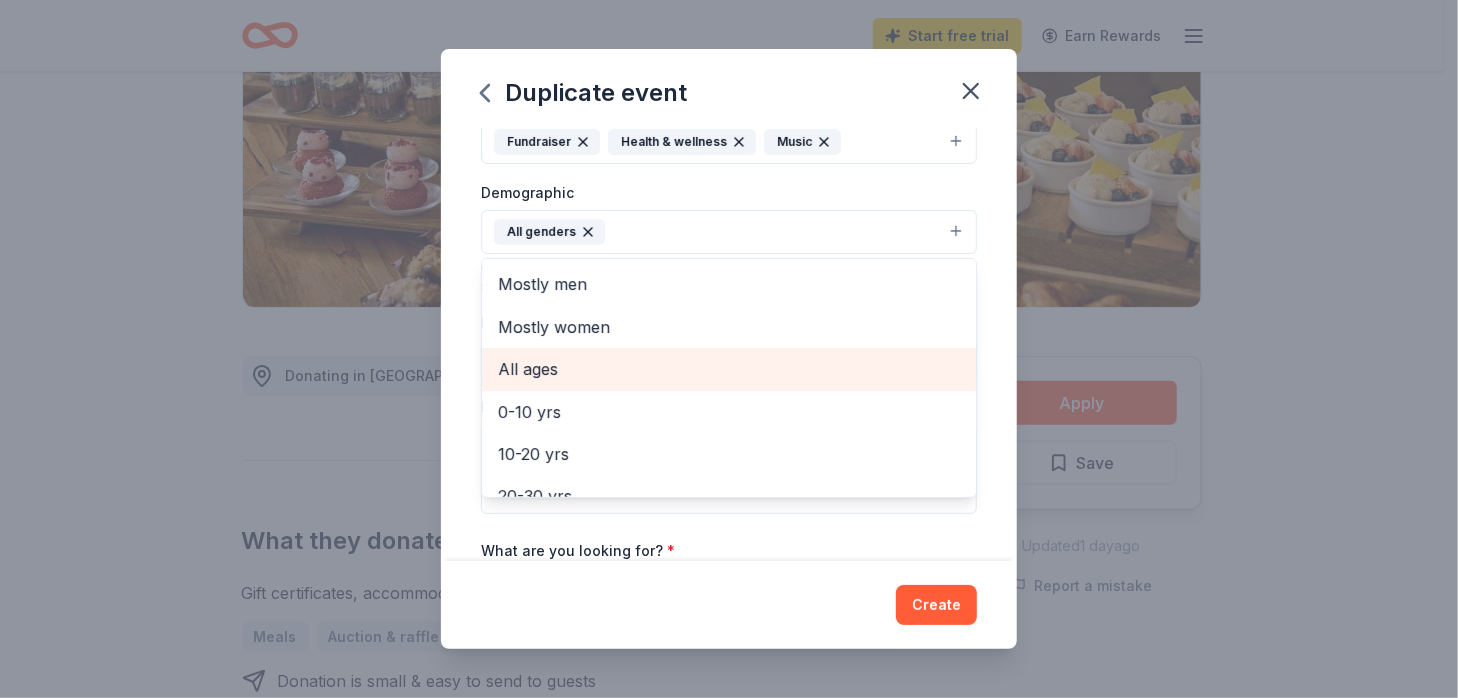 click on "All ages" at bounding box center [729, 369] 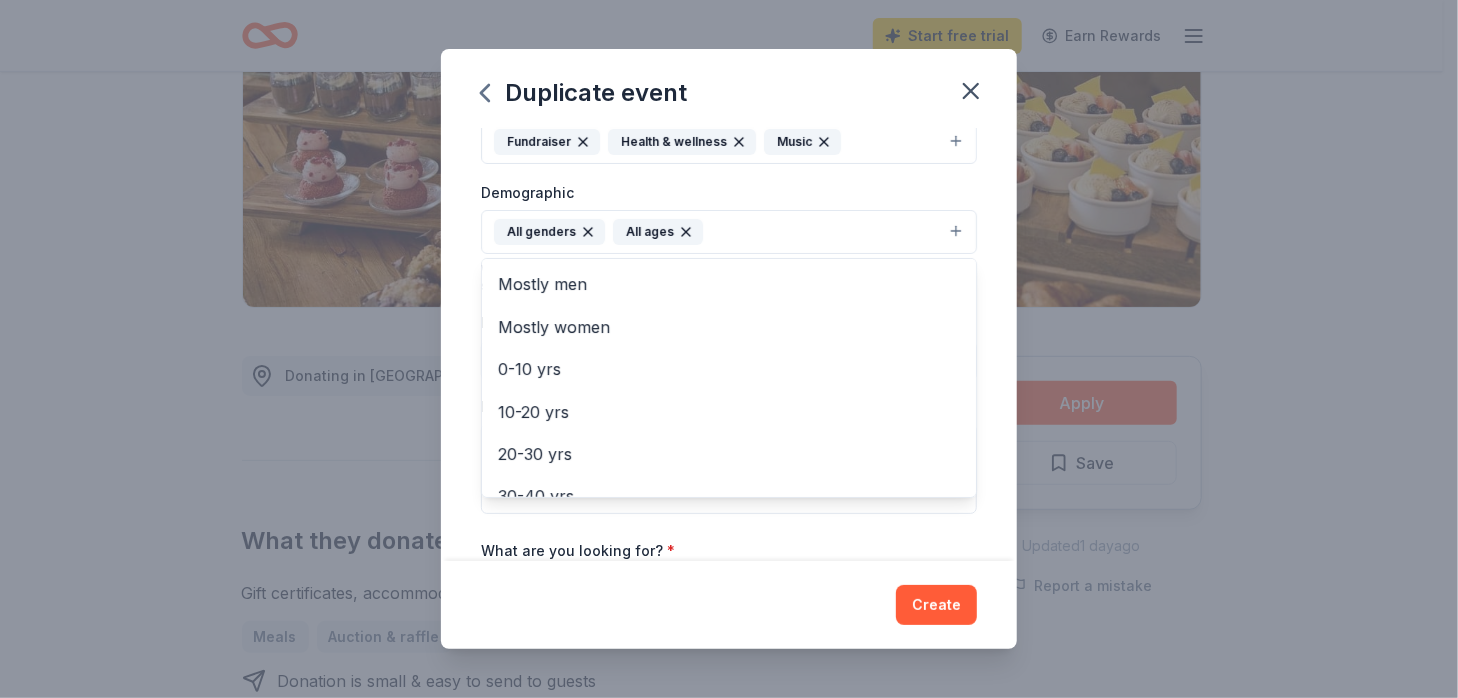 scroll, scrollTop: 0, scrollLeft: 0, axis: both 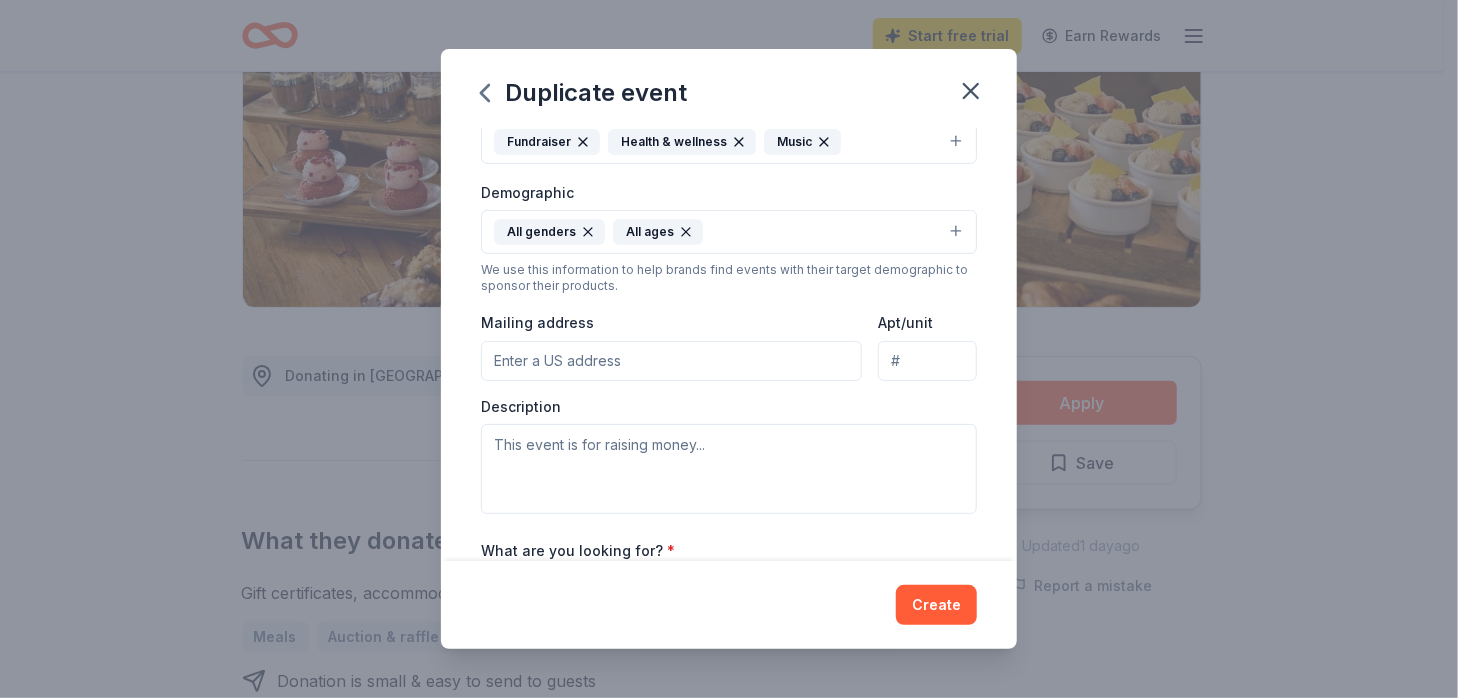 click on "Mailing address" at bounding box center [671, 361] 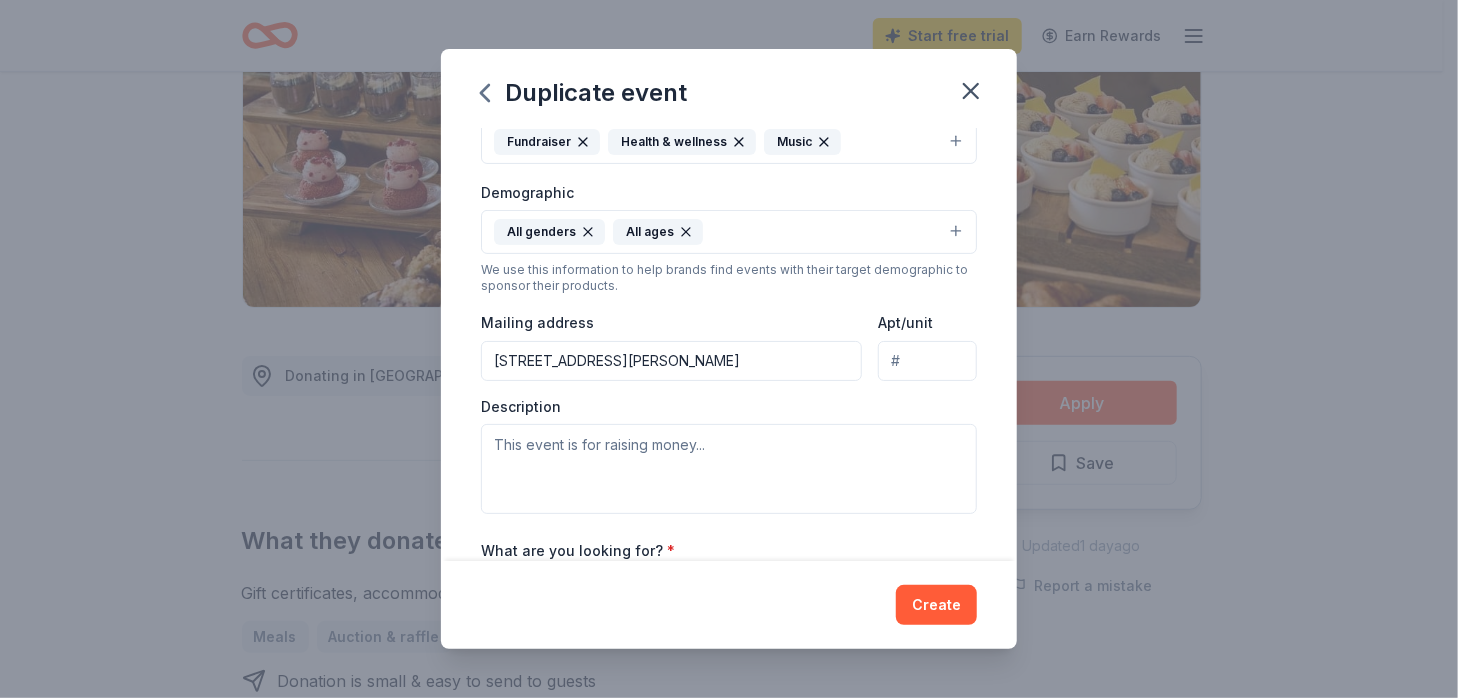 type on "[STREET_ADDRESS][PERSON_NAME]" 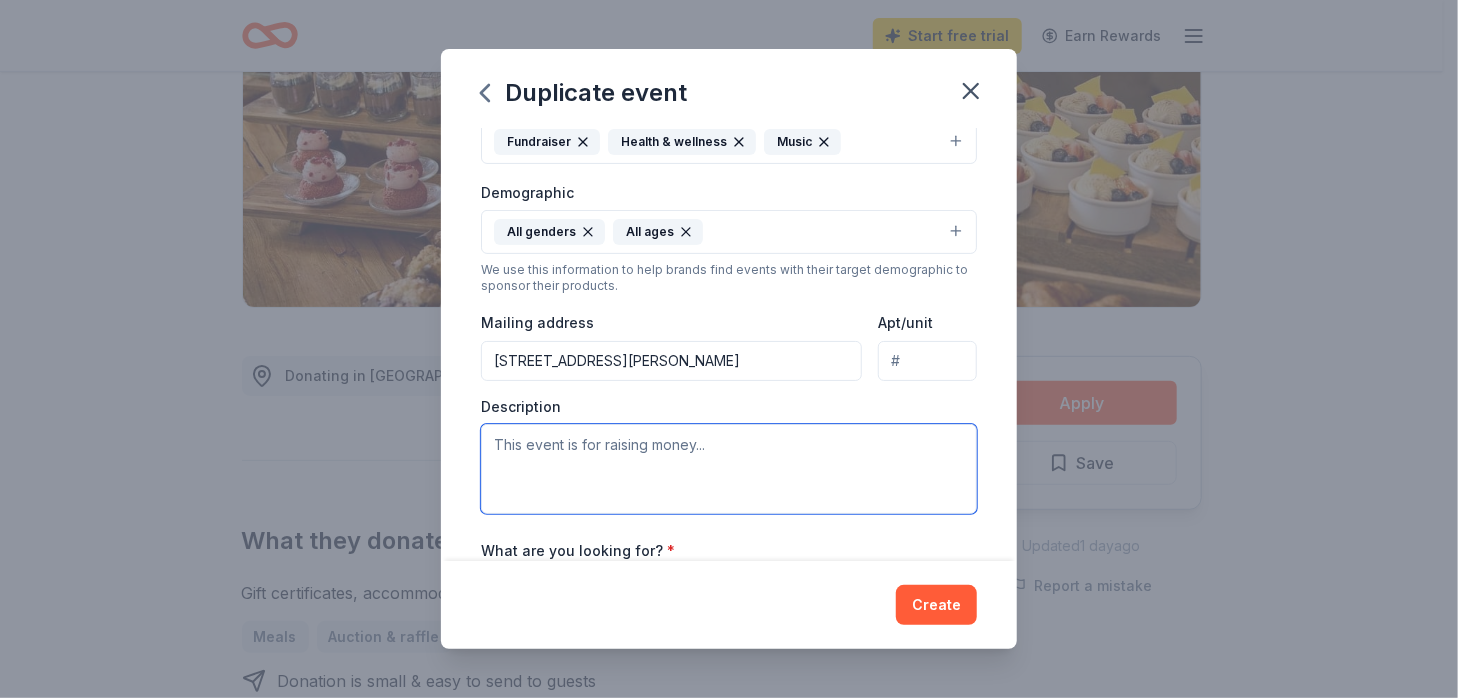click at bounding box center [729, 469] 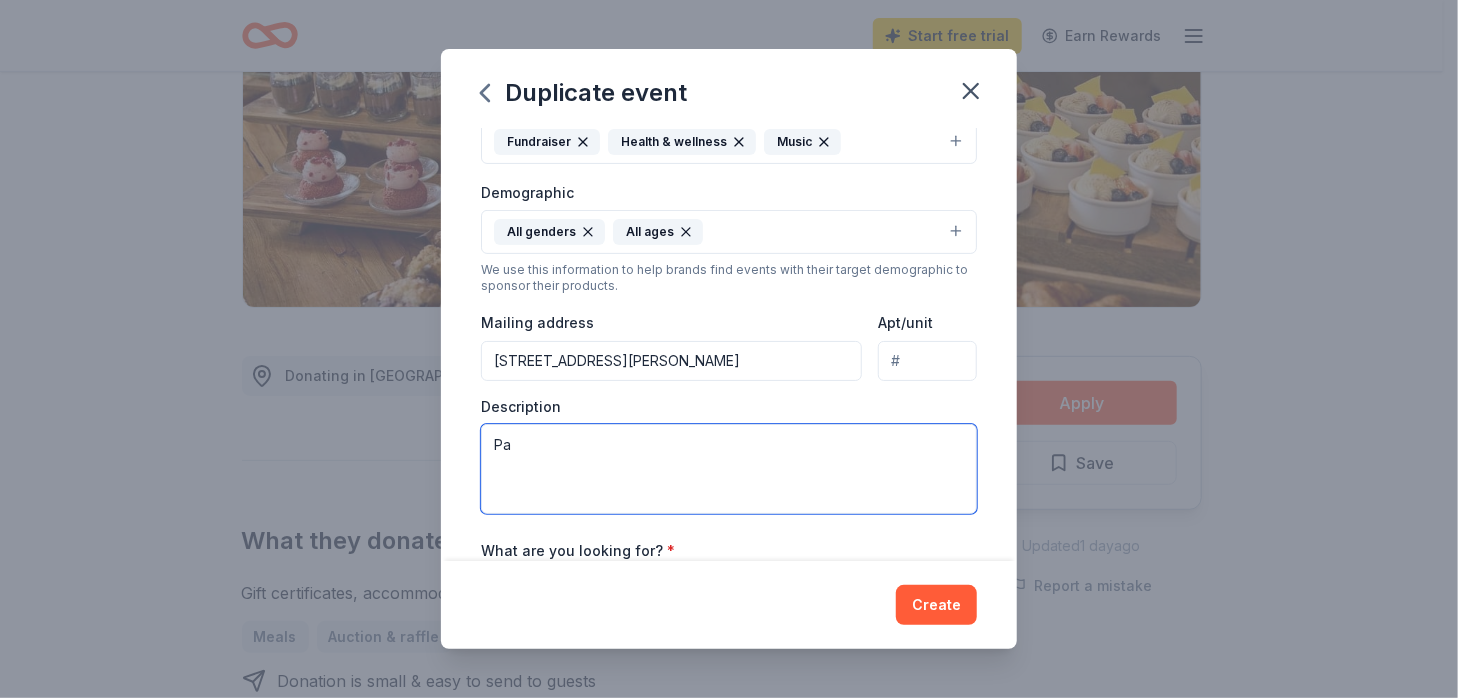 type on "P" 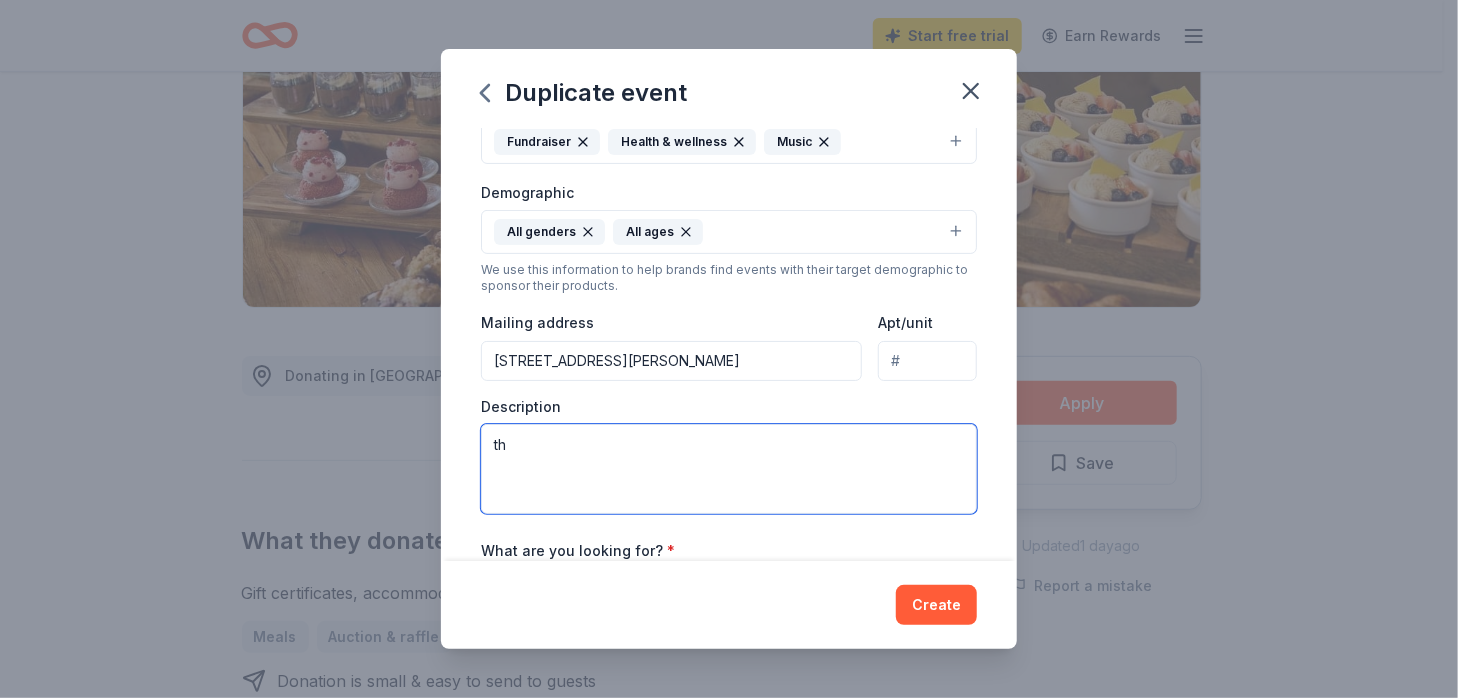 type on "t" 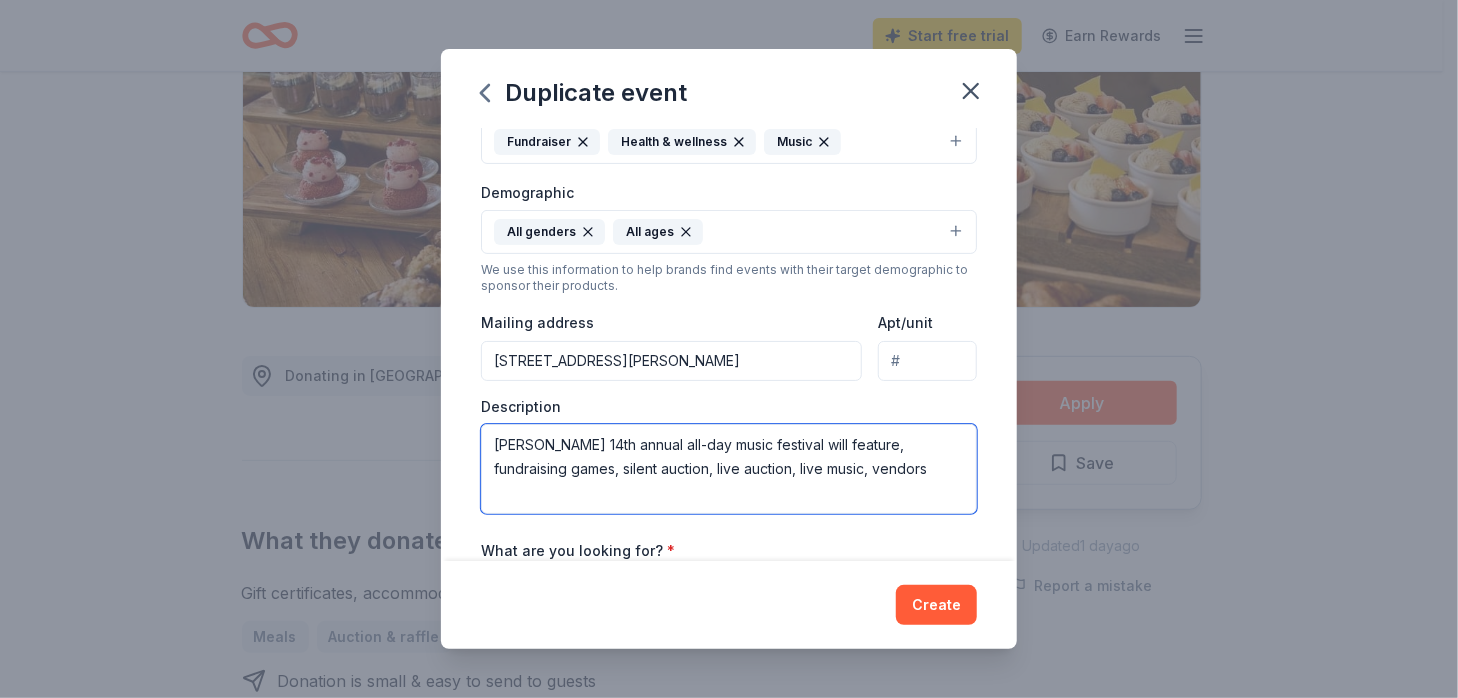 click on "[PERSON_NAME] 14th annual all-day music festival will feature, fundraising games, silent auction, live auction, live music, vendors" at bounding box center [729, 469] 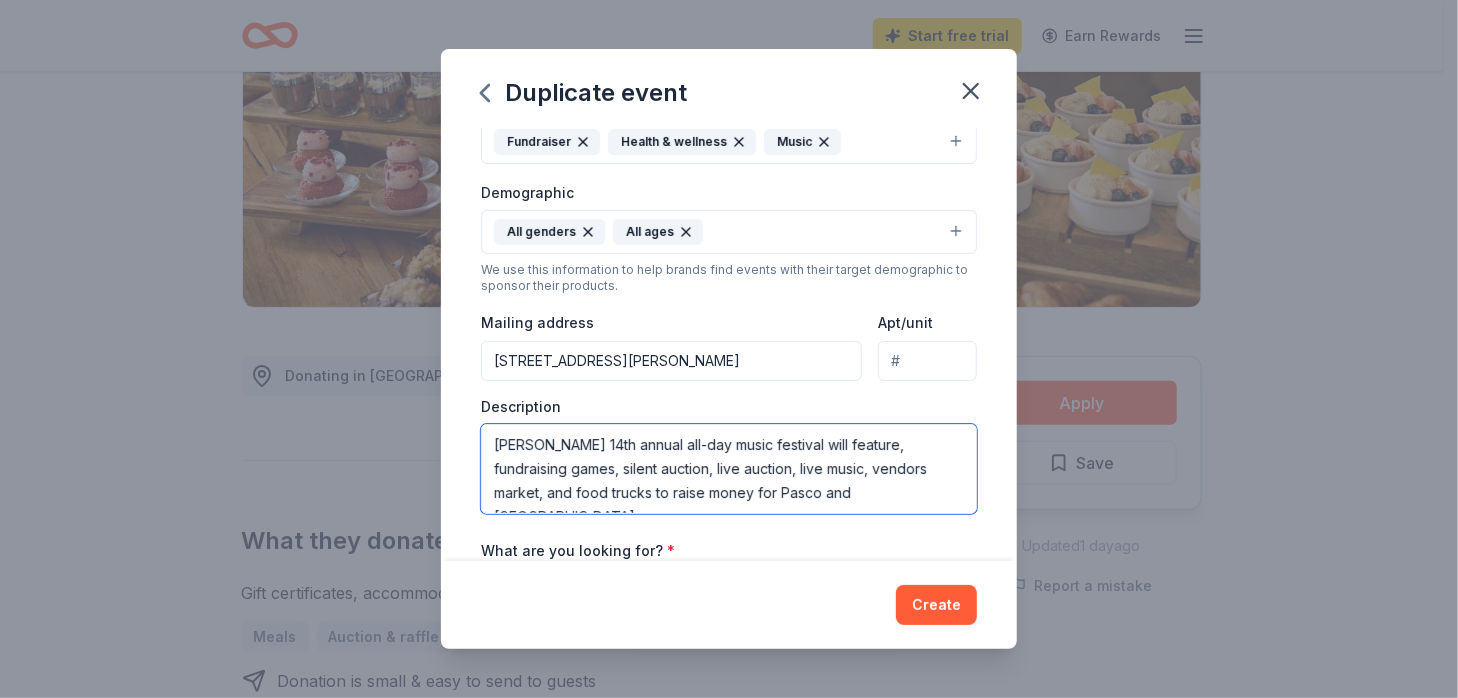scroll, scrollTop: 12, scrollLeft: 0, axis: vertical 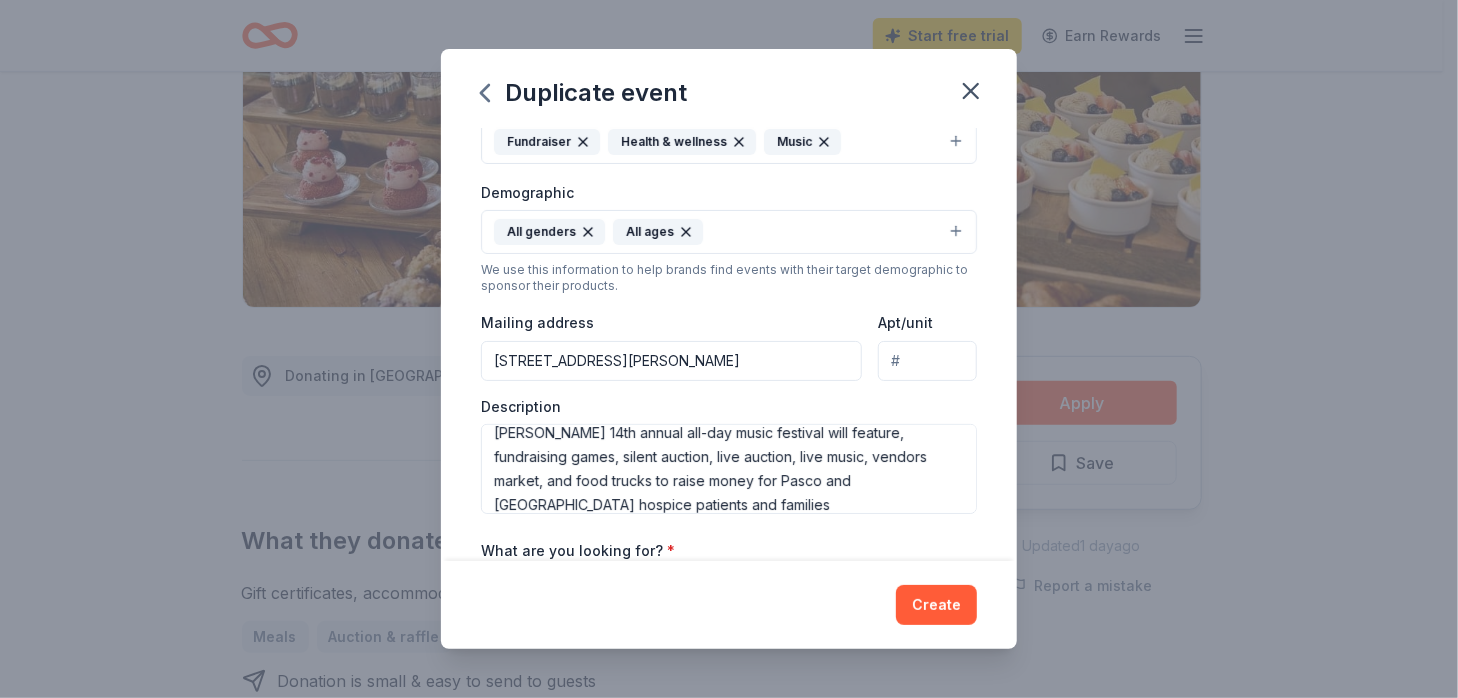click on "Event name * [PERSON_NAME] 14 /100 Event website [URL][DOMAIN_NAME] Attendance * 1500 Date * [DATE] ZIP code * 33542 Event type * Fundraiser Health & wellness Music Demographic All genders All ages We use this information to help brands find events with their target demographic to sponsor their products. Mailing address [STREET_ADDRESS][PERSON_NAME] Apt/unit Description [PERSON_NAME] 14th annual all-day music festival will feature, fundraising games, silent auction, live auction, live music, vendors market, and food trucks to raise money for Pasco and [GEOGRAPHIC_DATA] hospice patients and families What are you looking for? * Auction & raffle Meals Snacks Desserts Alcohol Beverages Send me reminders Email me reminders of donor application deadlines Recurring event" at bounding box center [729, 293] 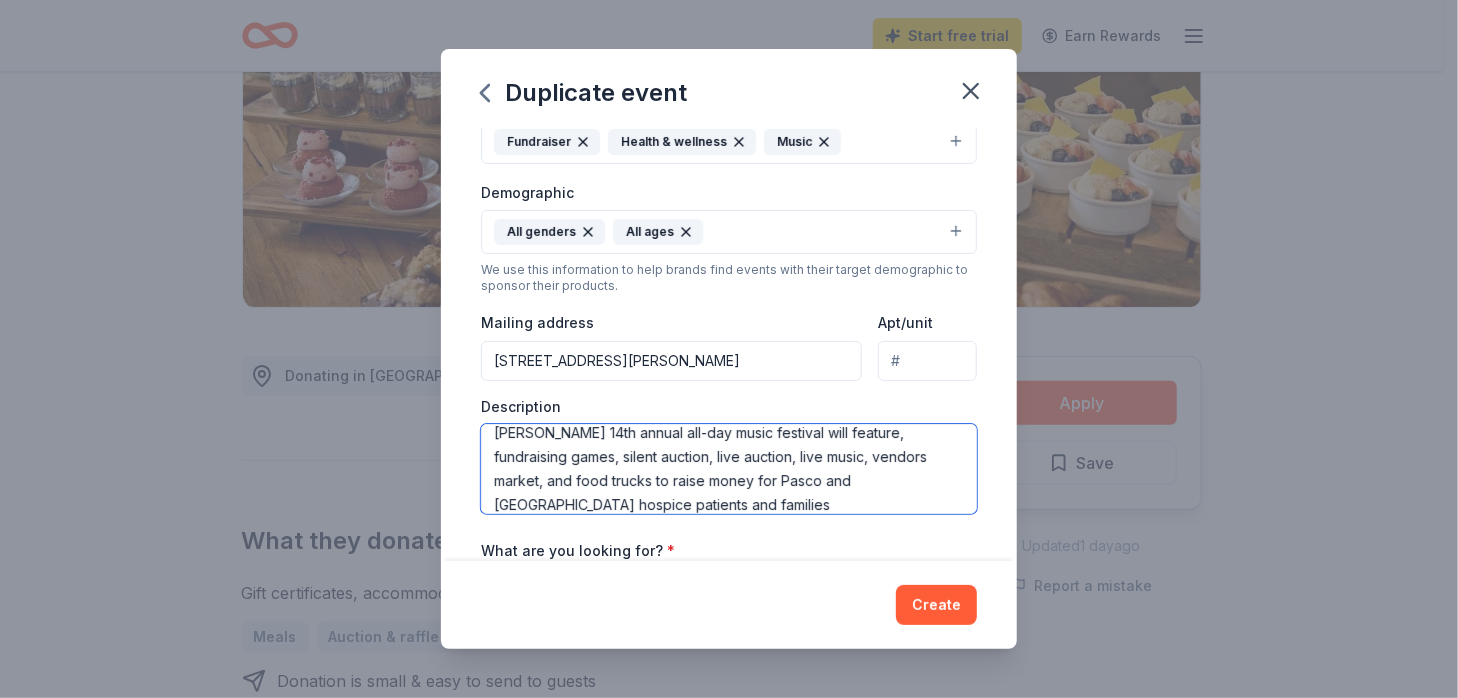 click on "[PERSON_NAME] 14th annual all-day music festival will feature, fundraising games, silent auction, live auction, live music, vendors market, and food trucks to raise money for Pasco and [GEOGRAPHIC_DATA] hospice patients and families" at bounding box center [729, 469] 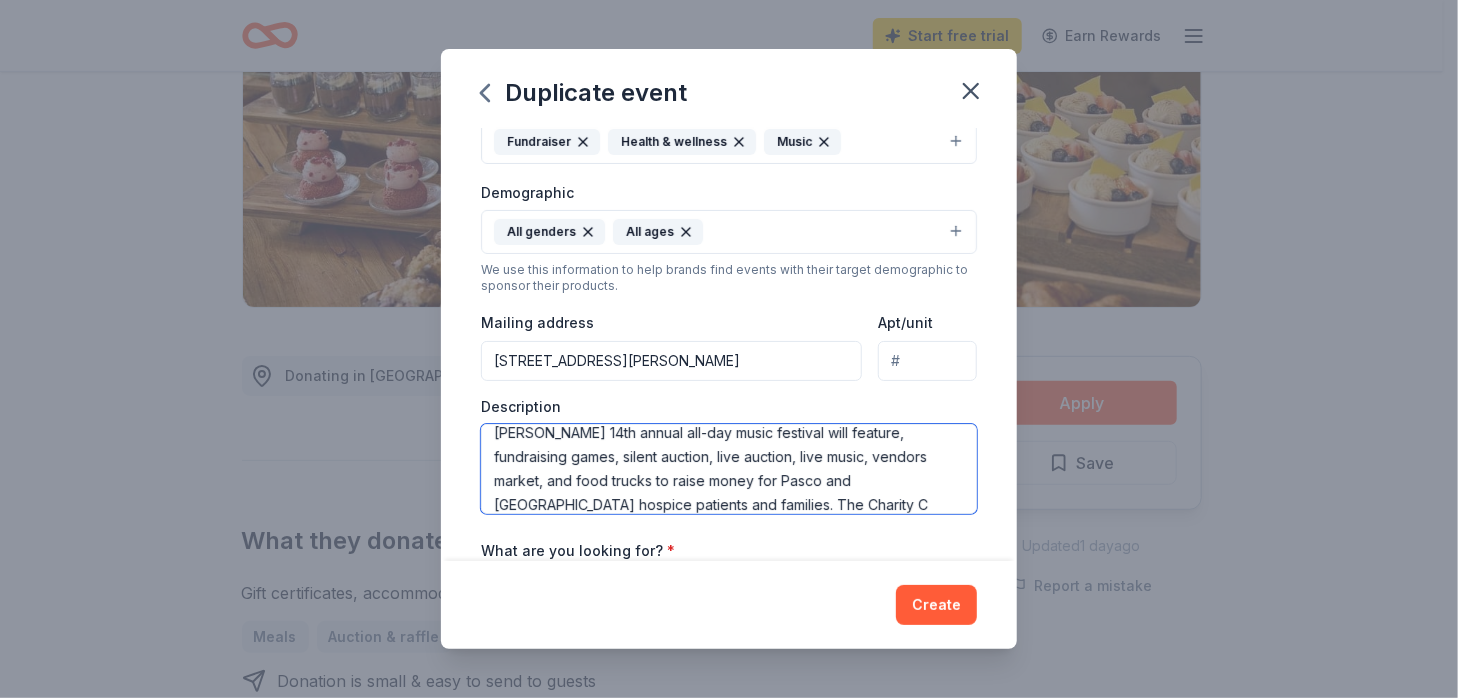scroll, scrollTop: 36, scrollLeft: 0, axis: vertical 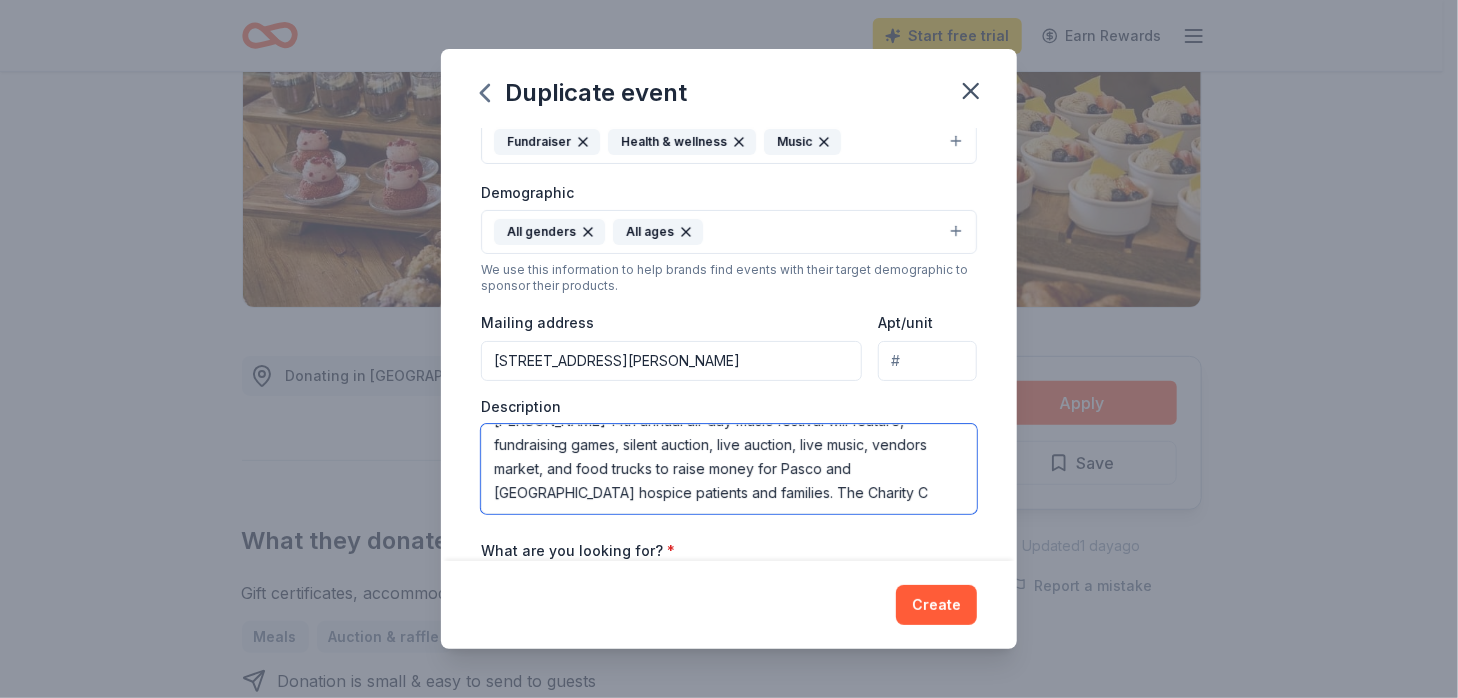 click on "[PERSON_NAME] 14th annual all-day music festival will feature, fundraising games, silent auction, live auction, live music, vendors market, and food trucks to raise money for Pasco and [GEOGRAPHIC_DATA] hospice patients and families. The Charity C" at bounding box center (729, 469) 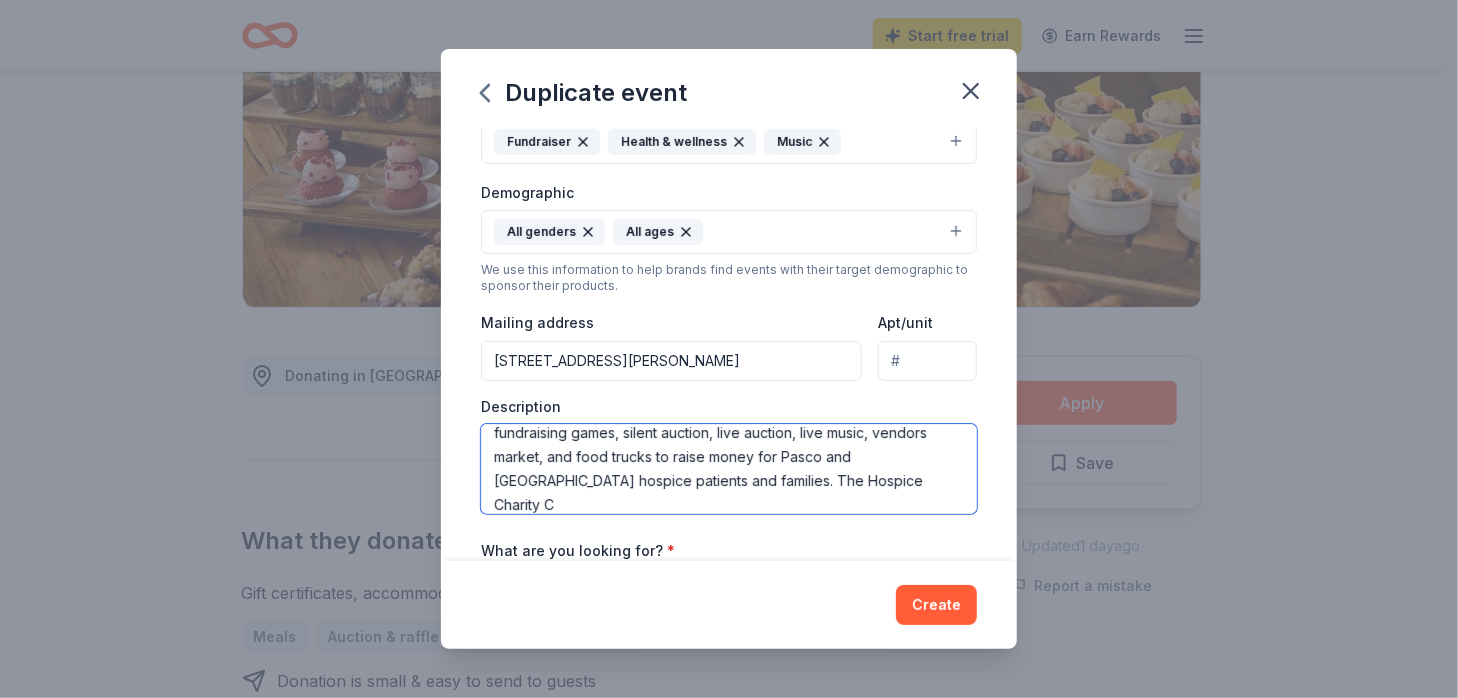 click on "[PERSON_NAME] 14th annual all-day music festival will feature, fundraising games, silent auction, live auction, live music, vendors market, and food trucks to raise money for Pasco and [GEOGRAPHIC_DATA] hospice patients and families. The Hospice Charity C" at bounding box center [729, 469] 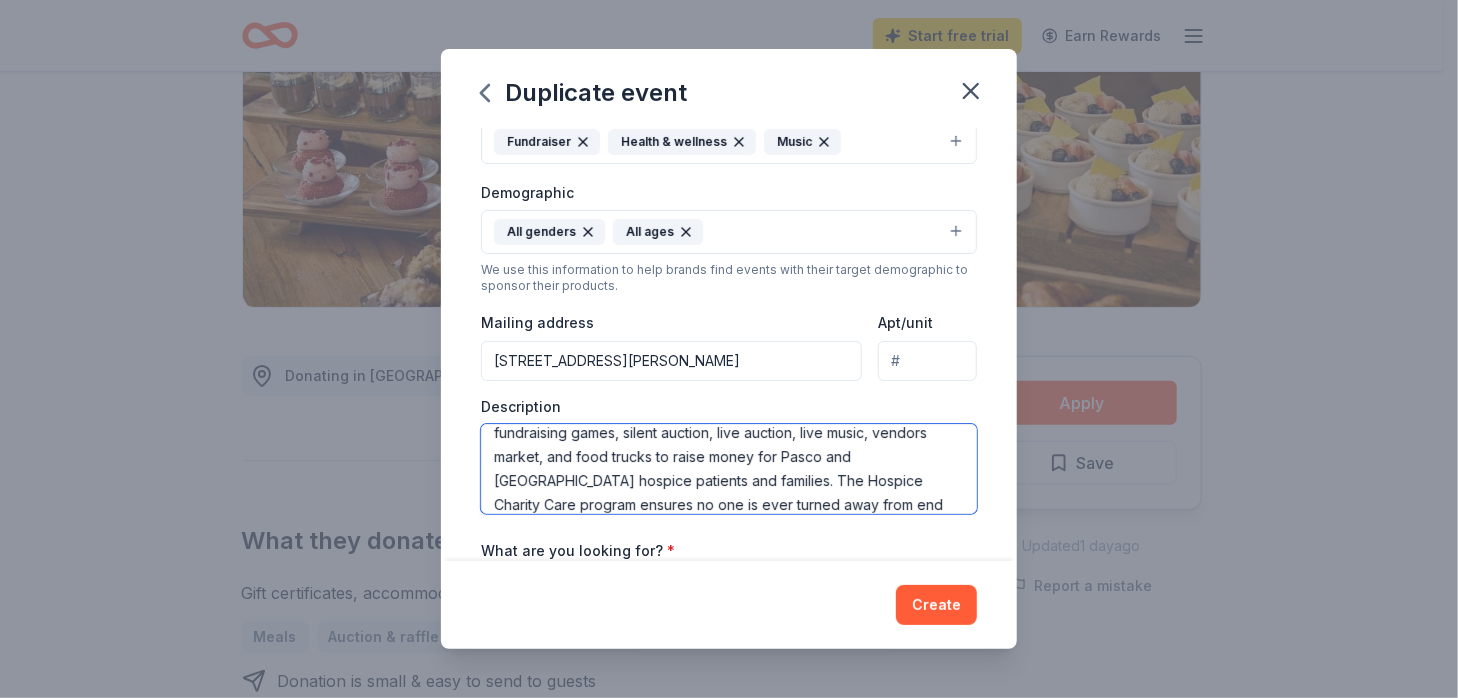scroll, scrollTop: 60, scrollLeft: 0, axis: vertical 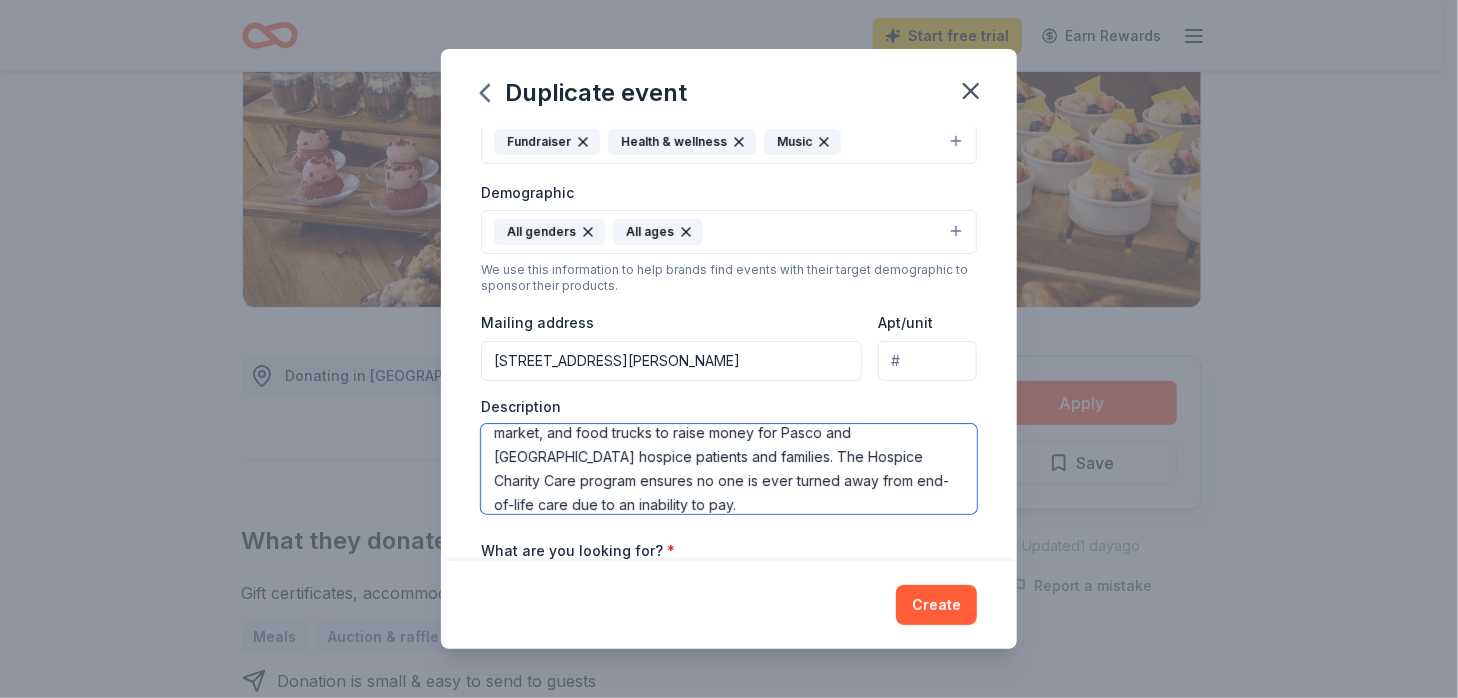 type on "[PERSON_NAME] 14th annual all-day music festival will feature, fundraising games, silent auction, live auction, live music, vendors market, and food trucks to raise money for Pasco and [GEOGRAPHIC_DATA] hospice patients and families. The Hospice Charity Care program ensures no one is ever turned away from end-of-life care due to an inability to pay." 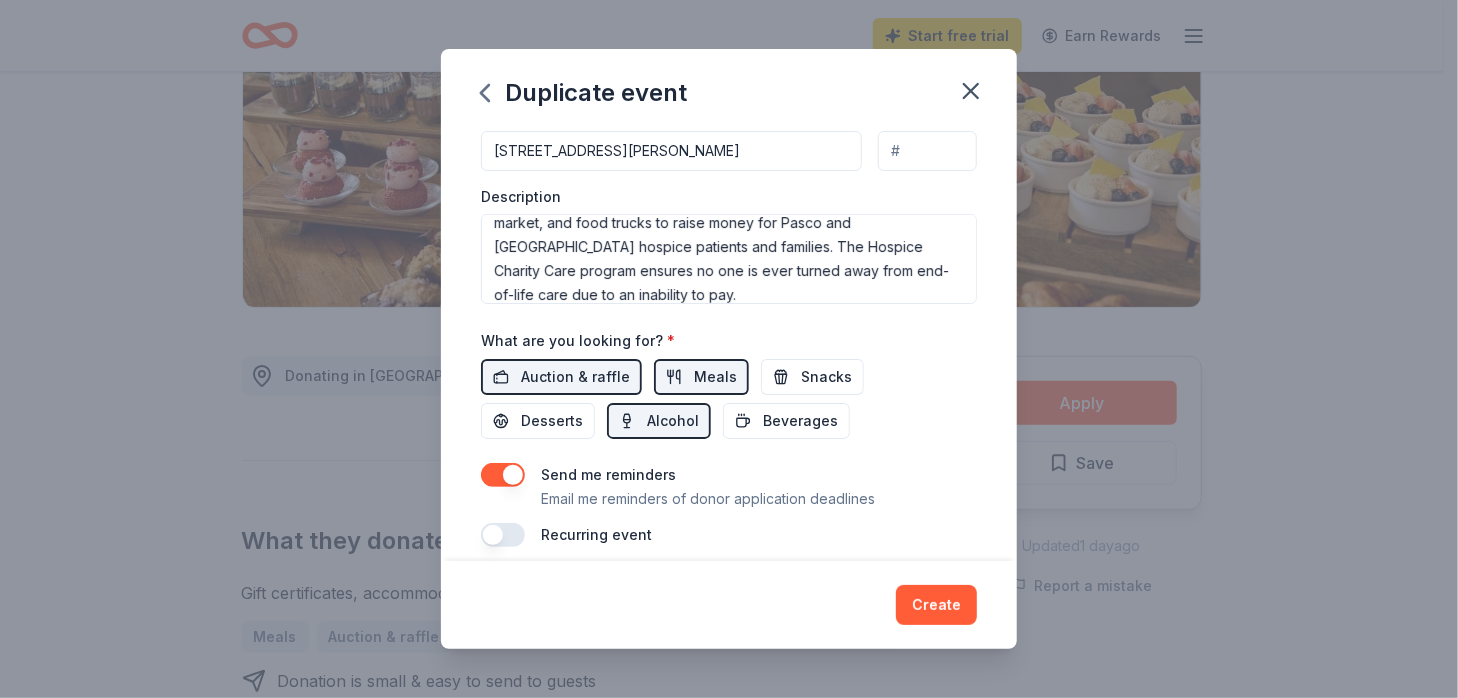 scroll, scrollTop: 512, scrollLeft: 0, axis: vertical 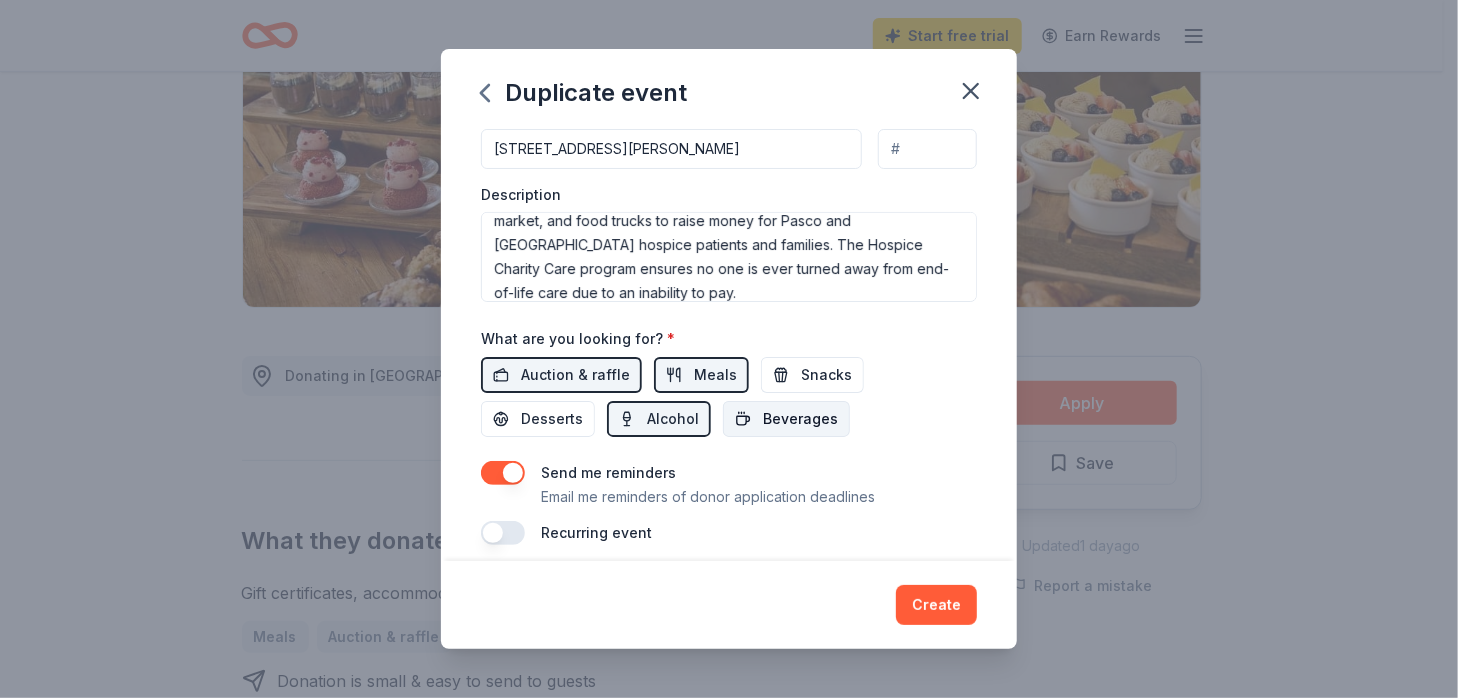 click on "Beverages" at bounding box center (800, 419) 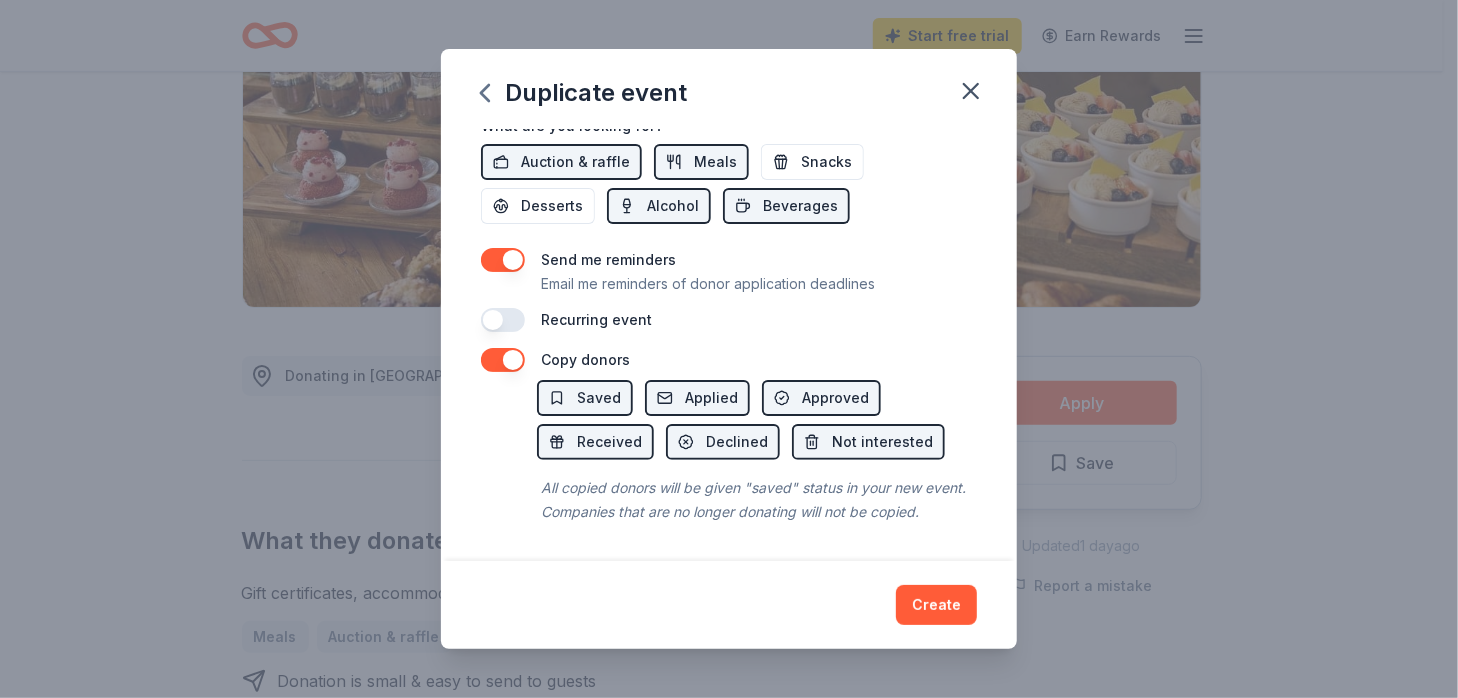 scroll, scrollTop: 747, scrollLeft: 0, axis: vertical 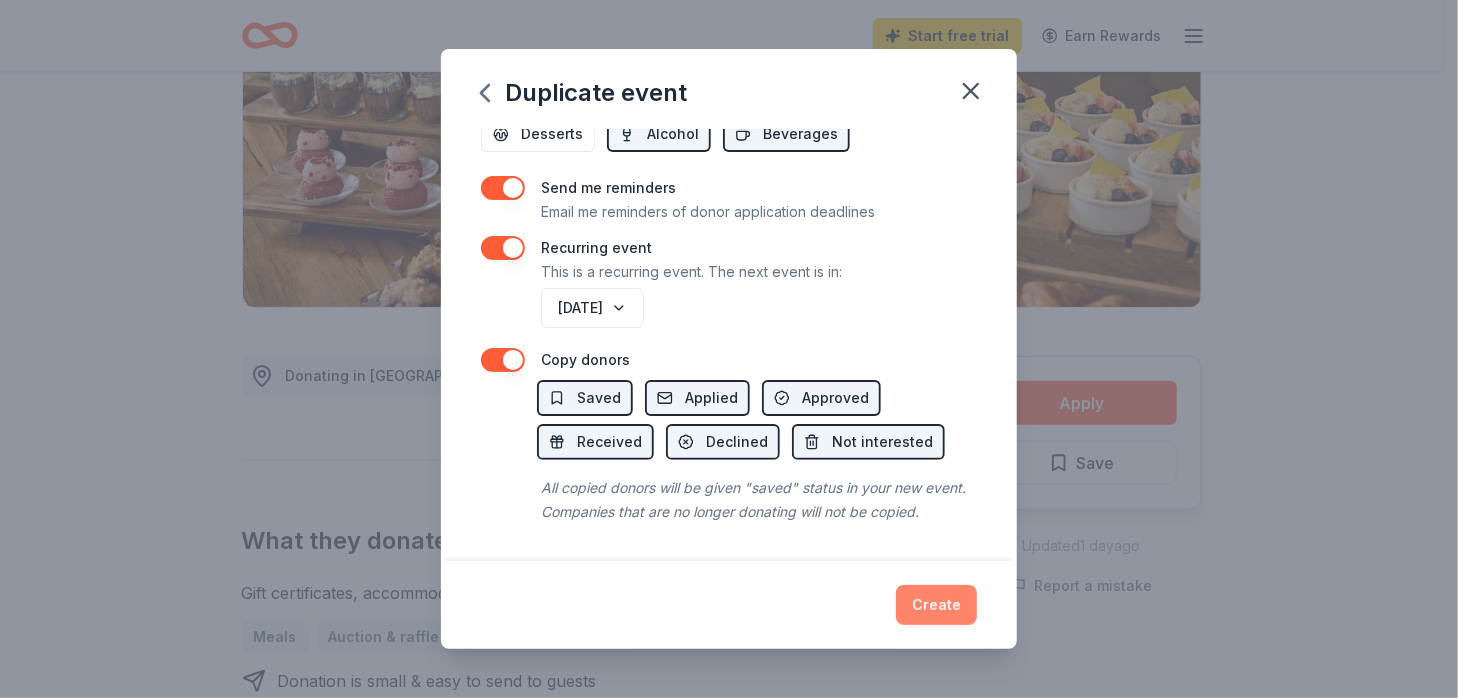 click on "Create" at bounding box center (936, 605) 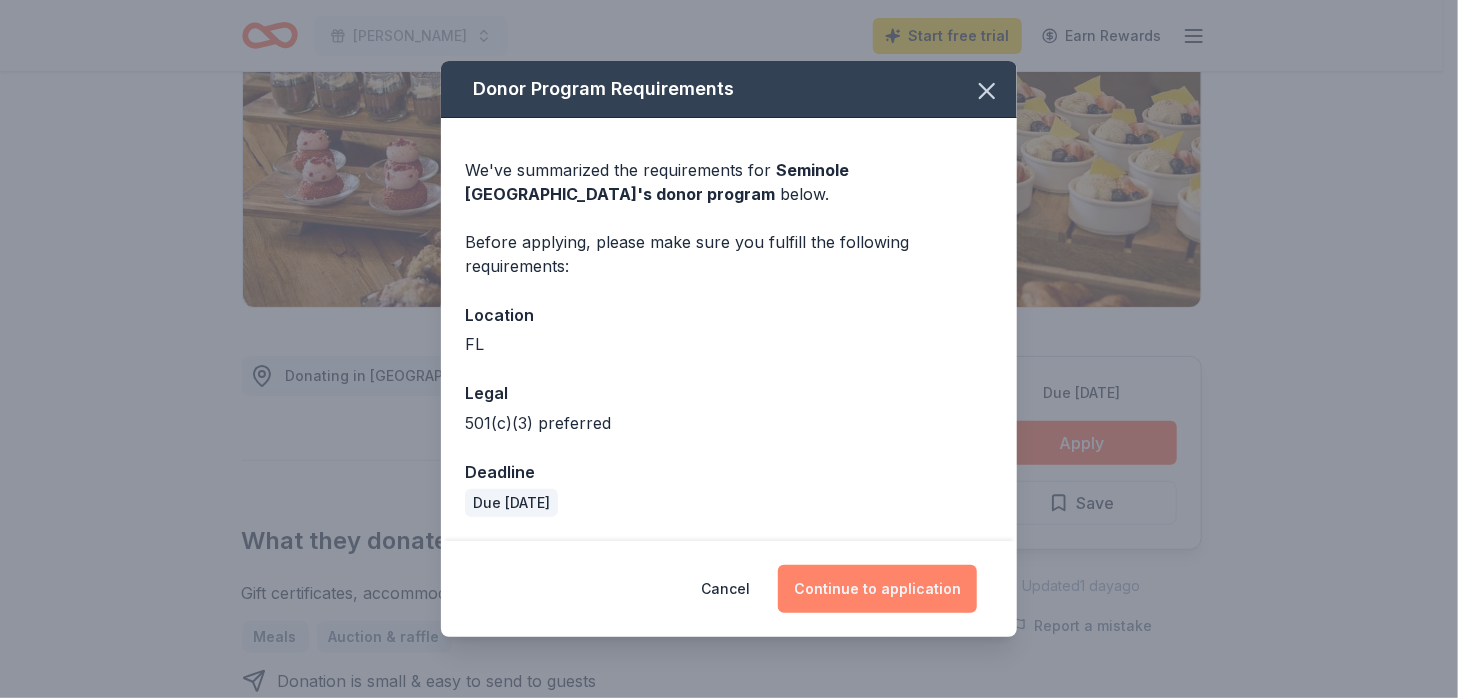 click on "Continue to application" at bounding box center [877, 589] 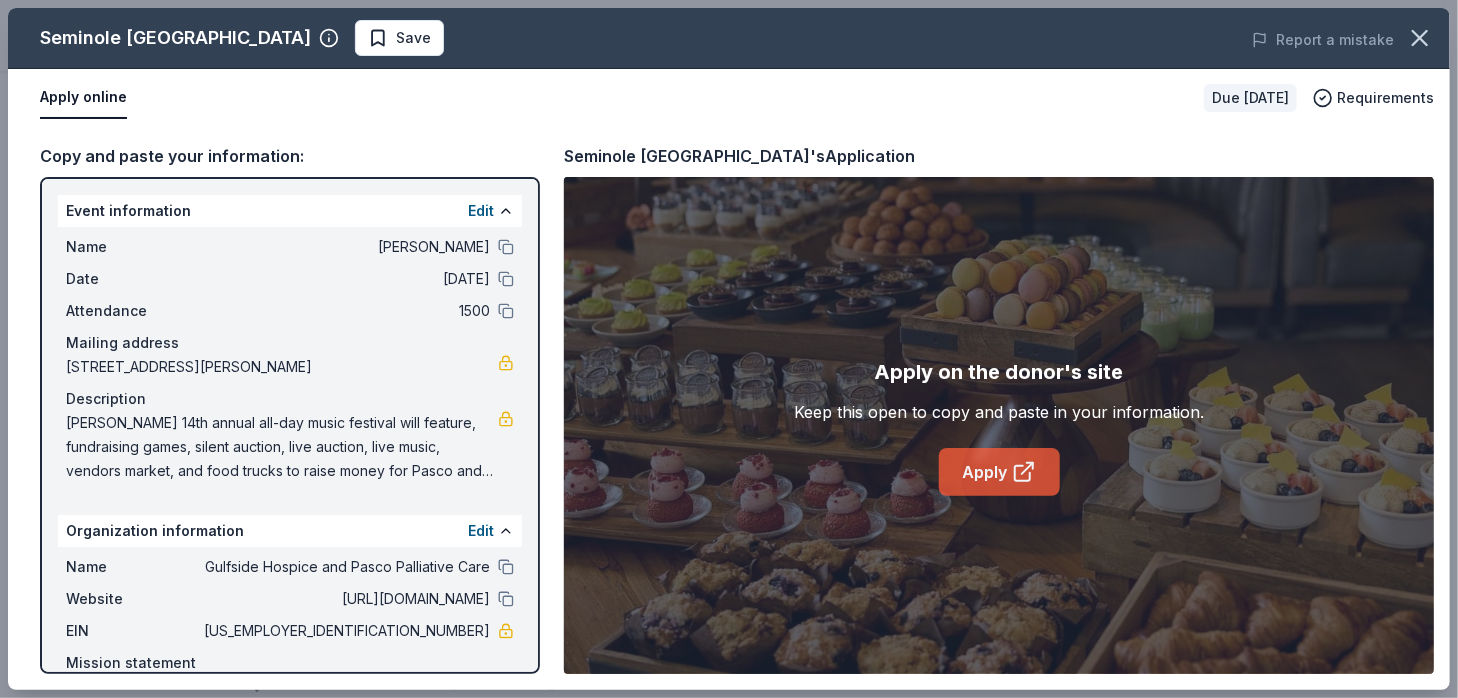 click on "Apply" at bounding box center (999, 472) 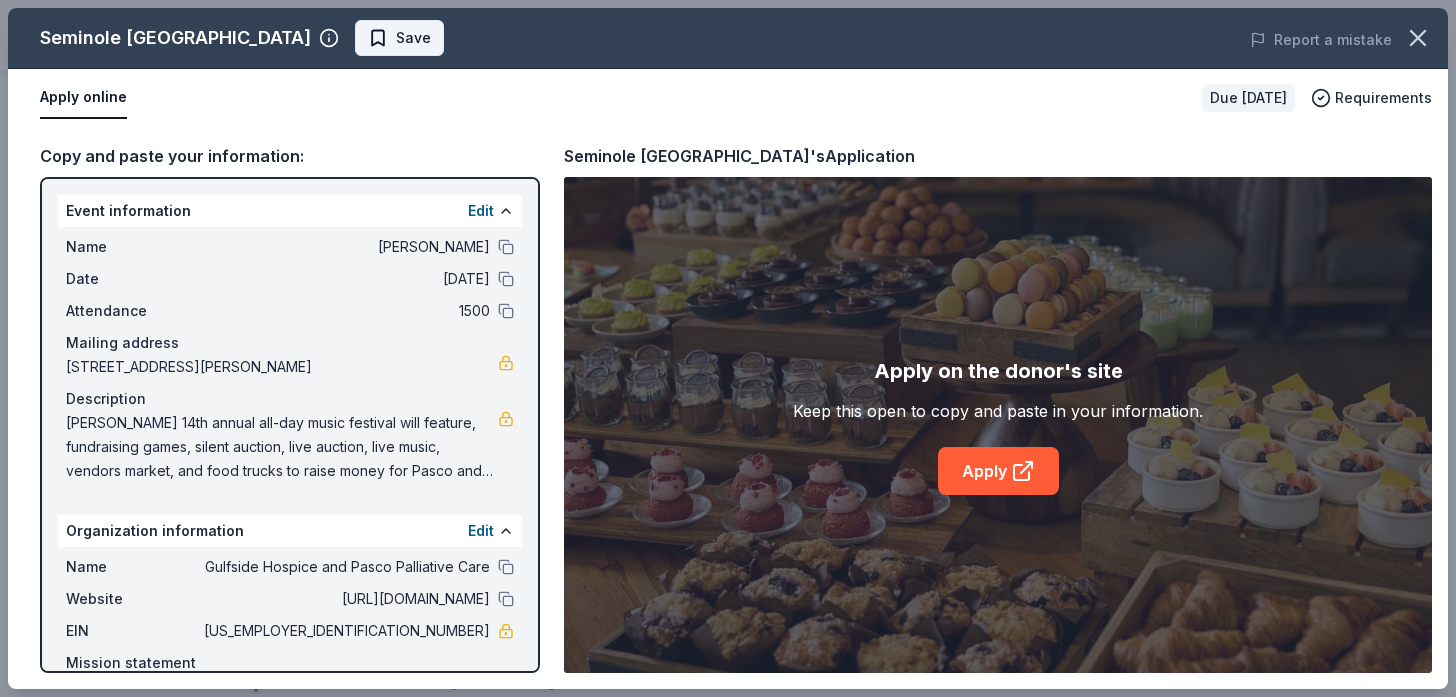 click on "Save" at bounding box center [399, 38] 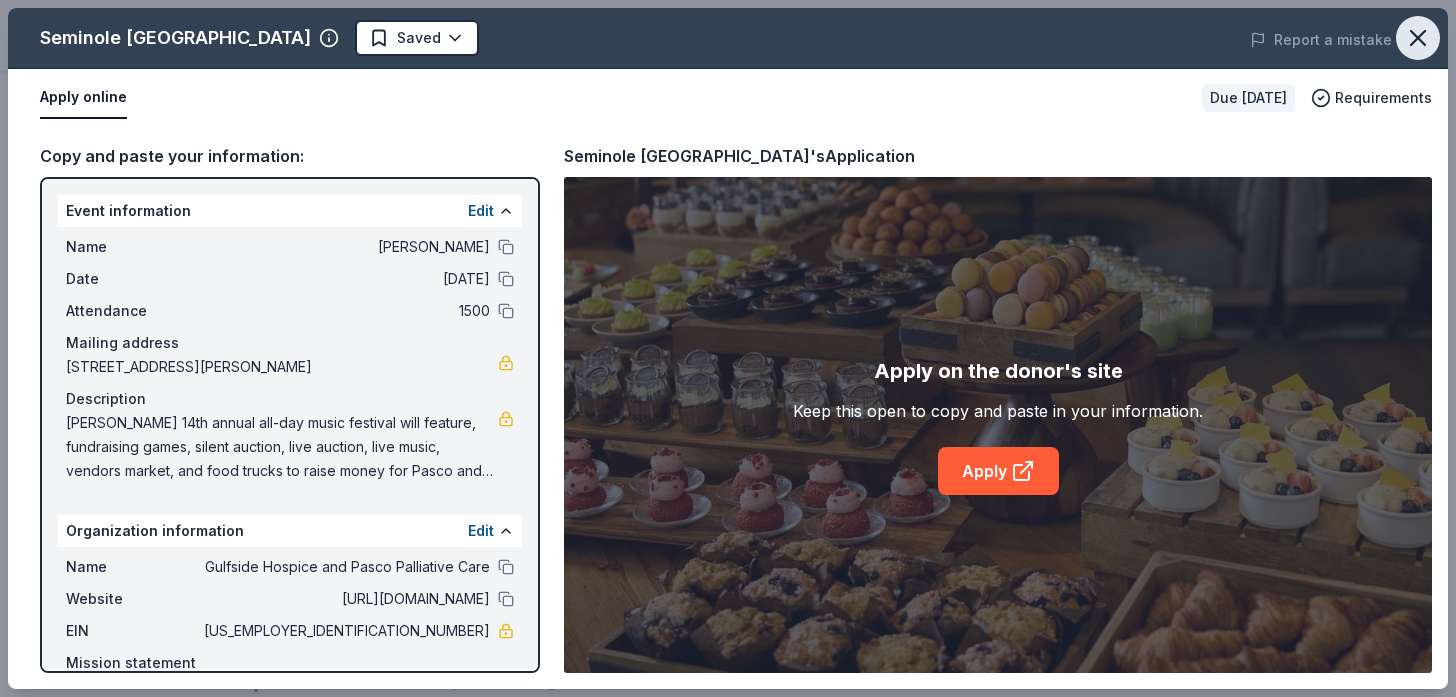 click 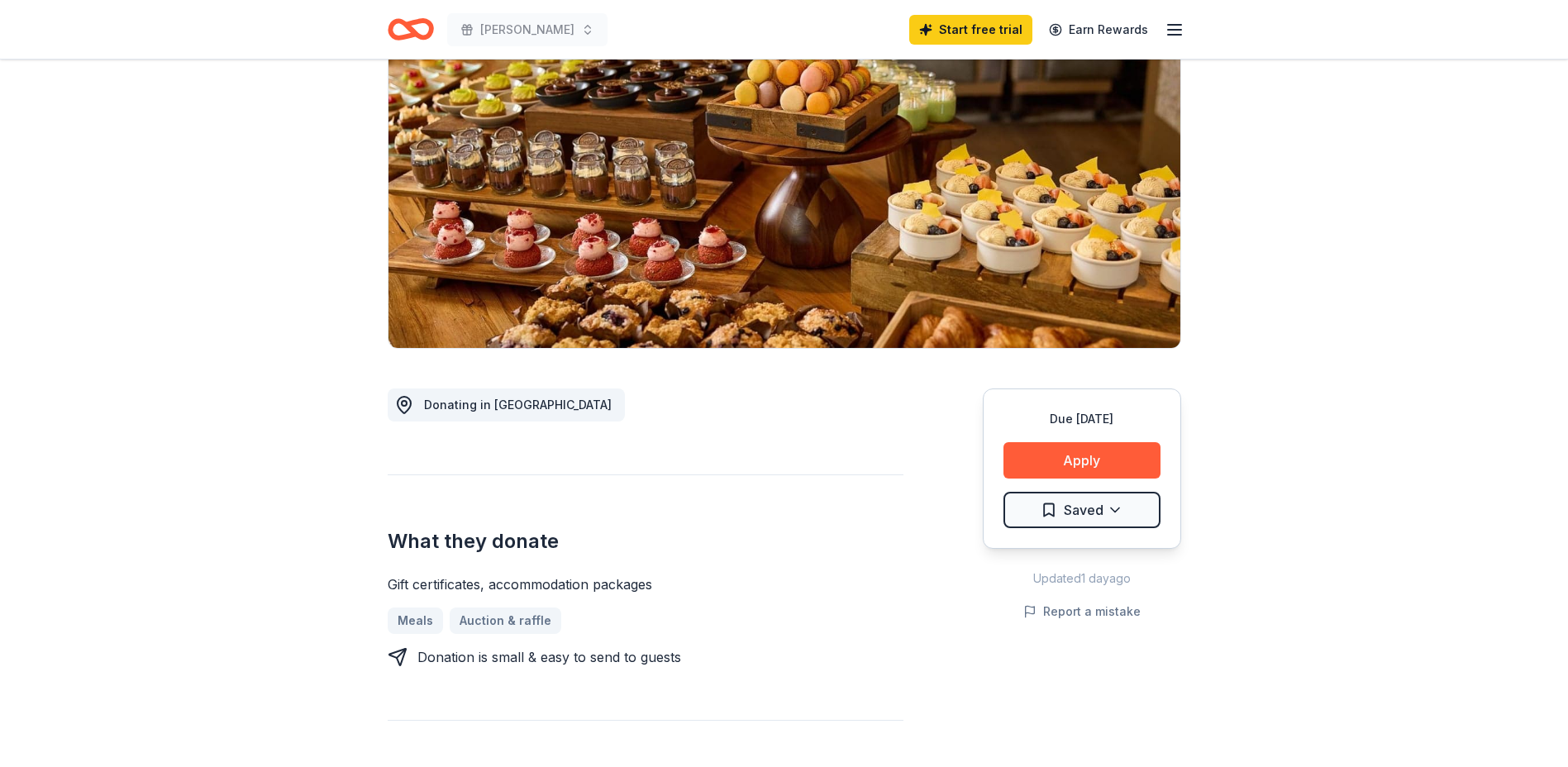 scroll, scrollTop: 0, scrollLeft: 0, axis: both 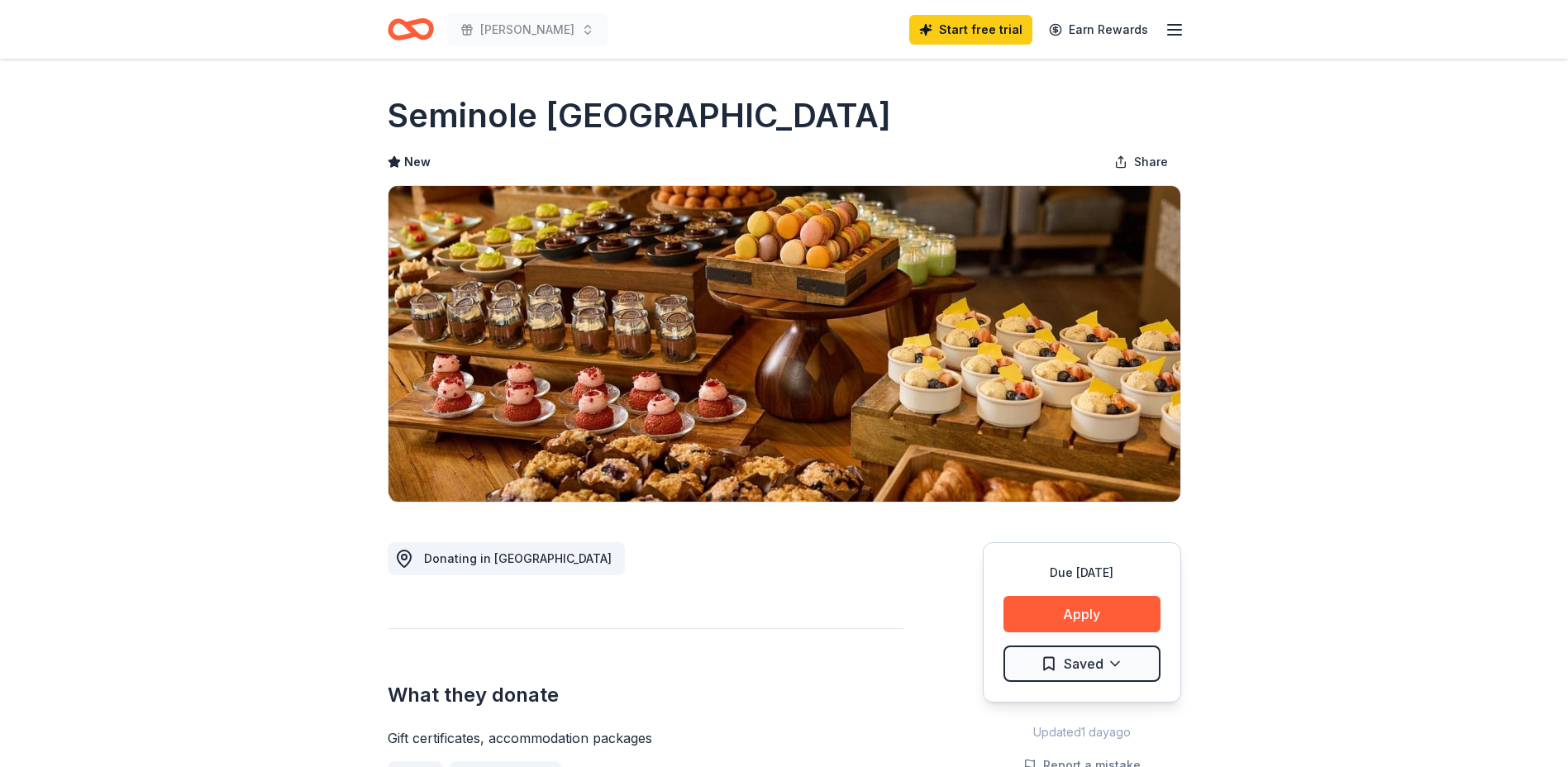 click 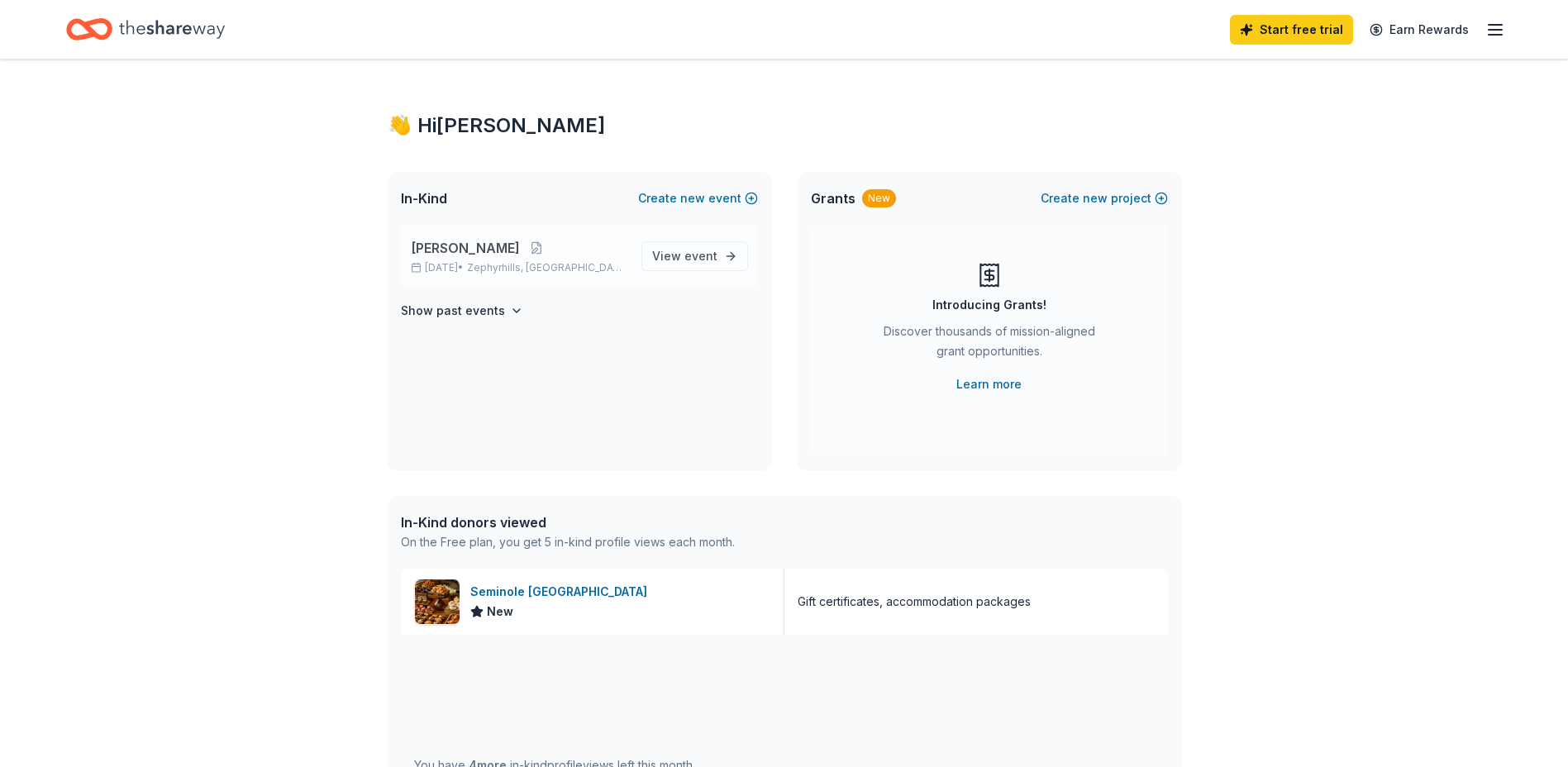 click on "[PERSON_NAME]" at bounding box center [465, 248] 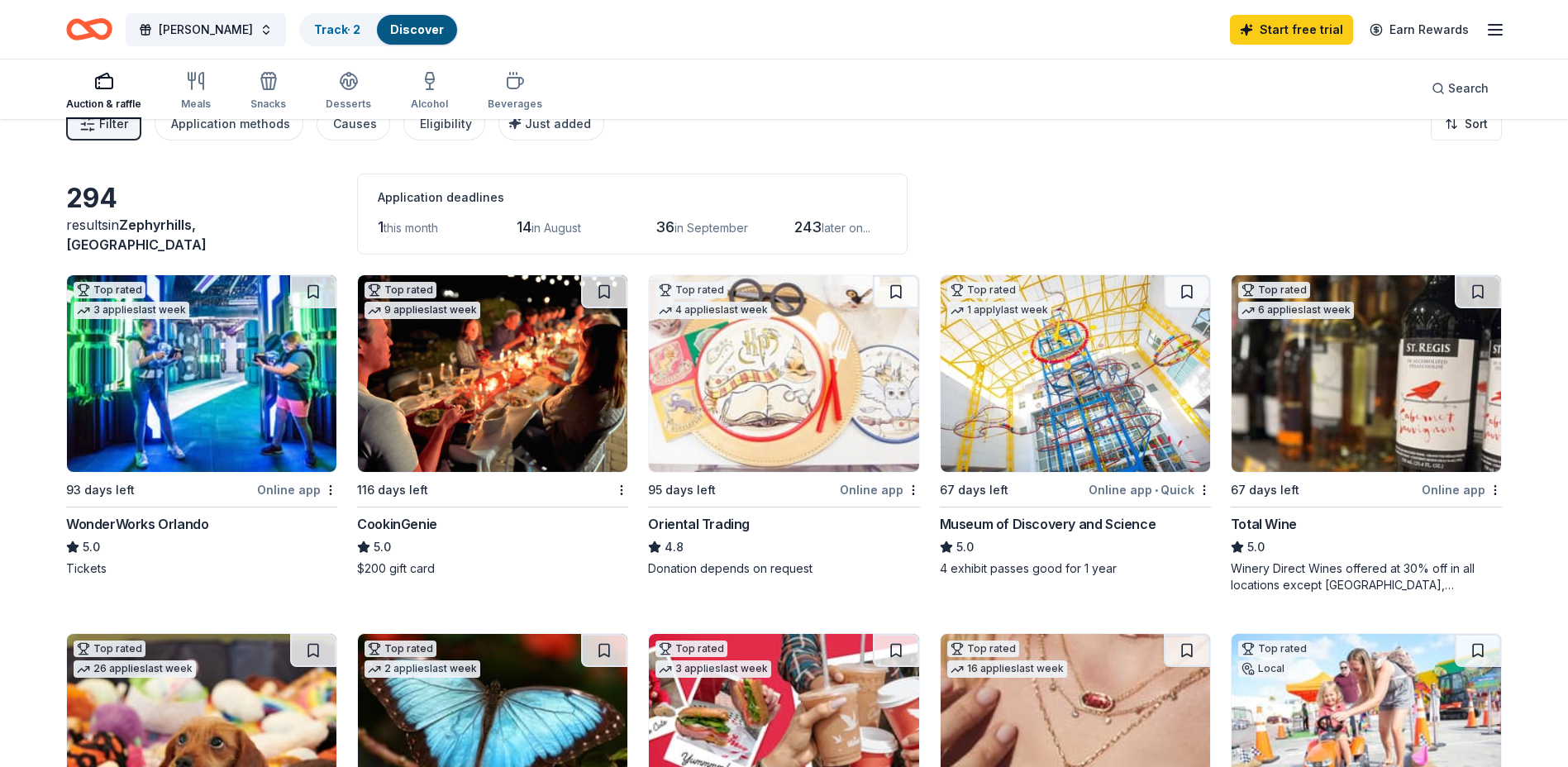 scroll, scrollTop: 0, scrollLeft: 0, axis: both 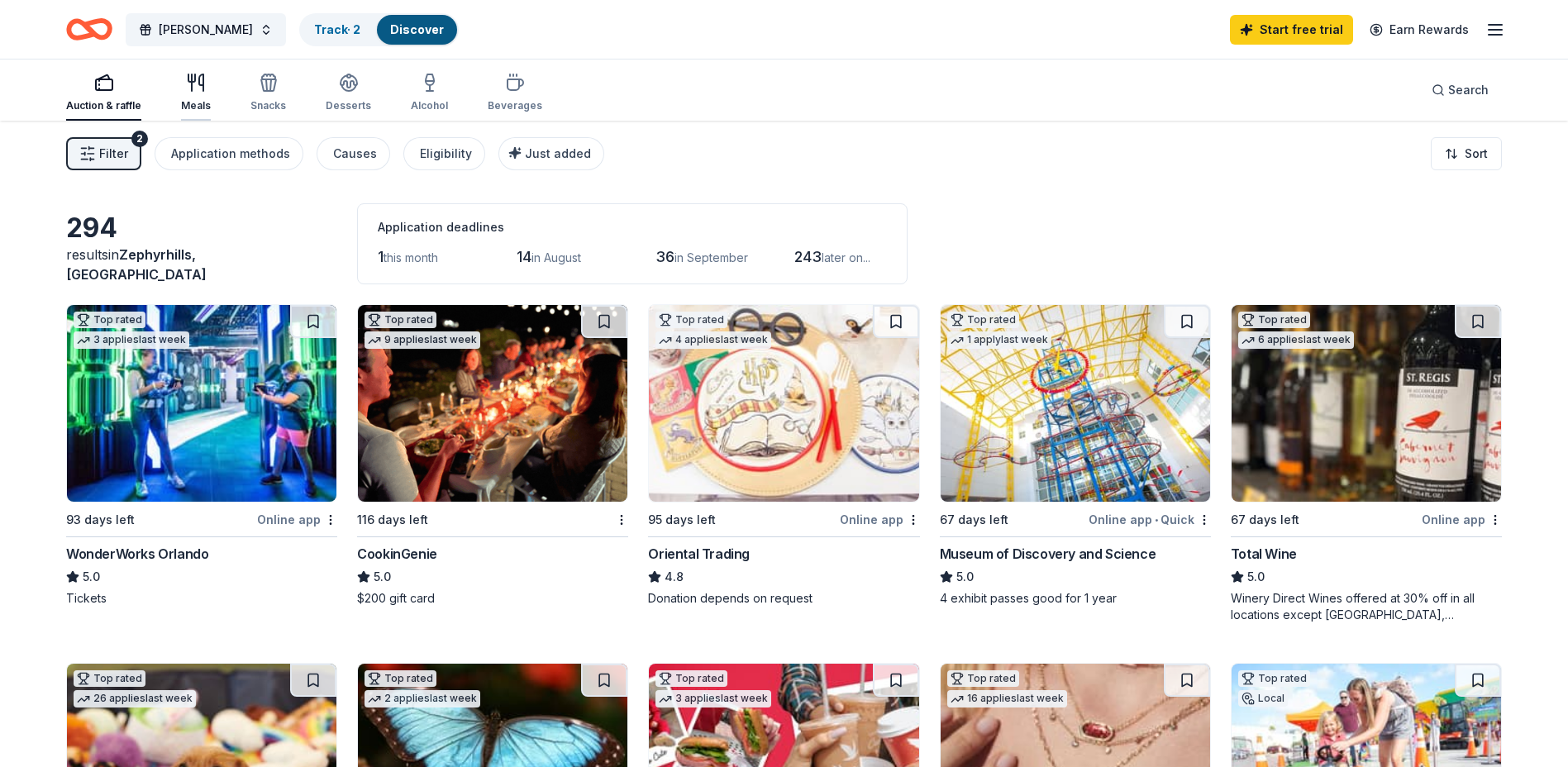 click 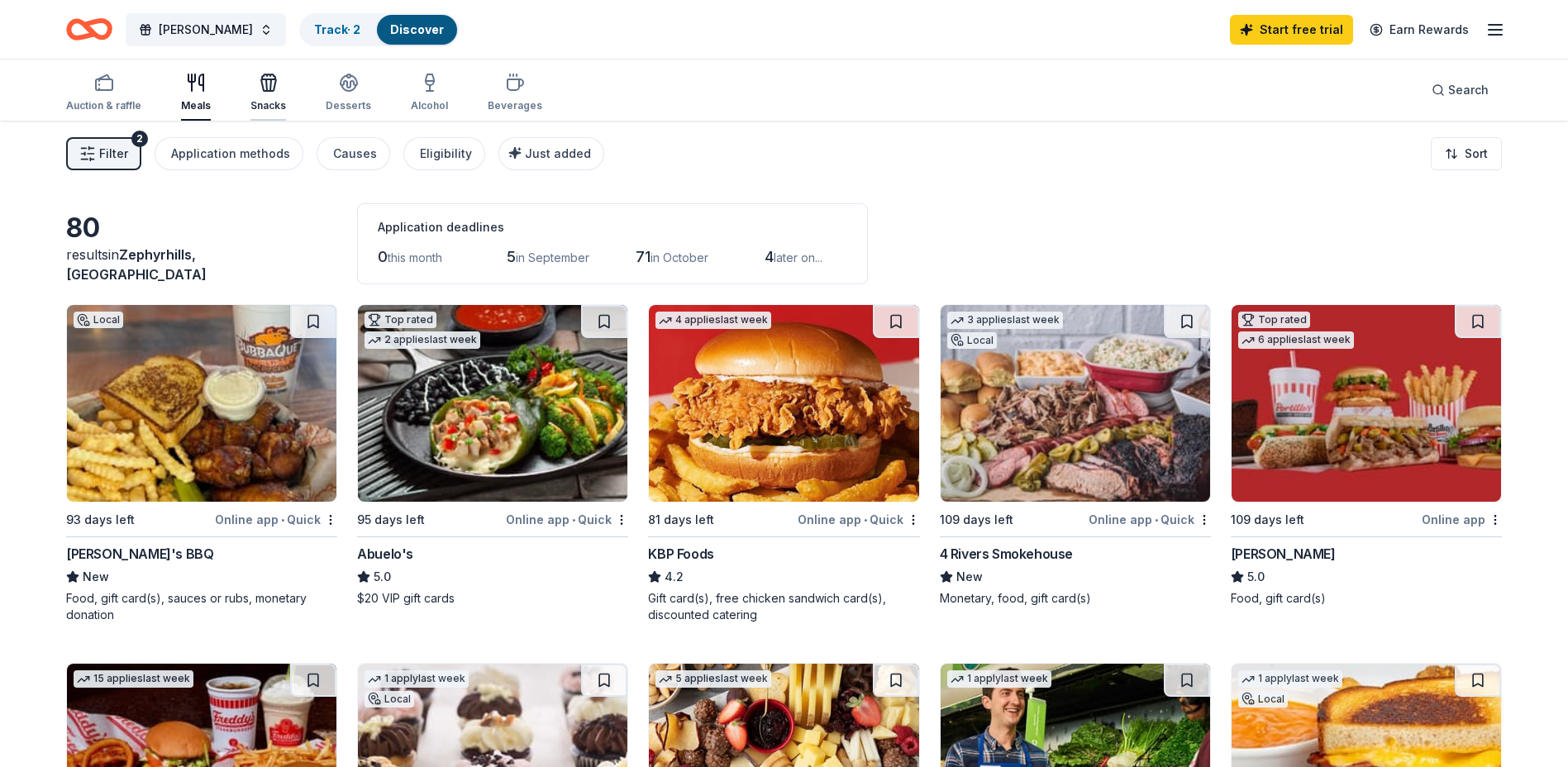 click on "Snacks" at bounding box center (268, 93) 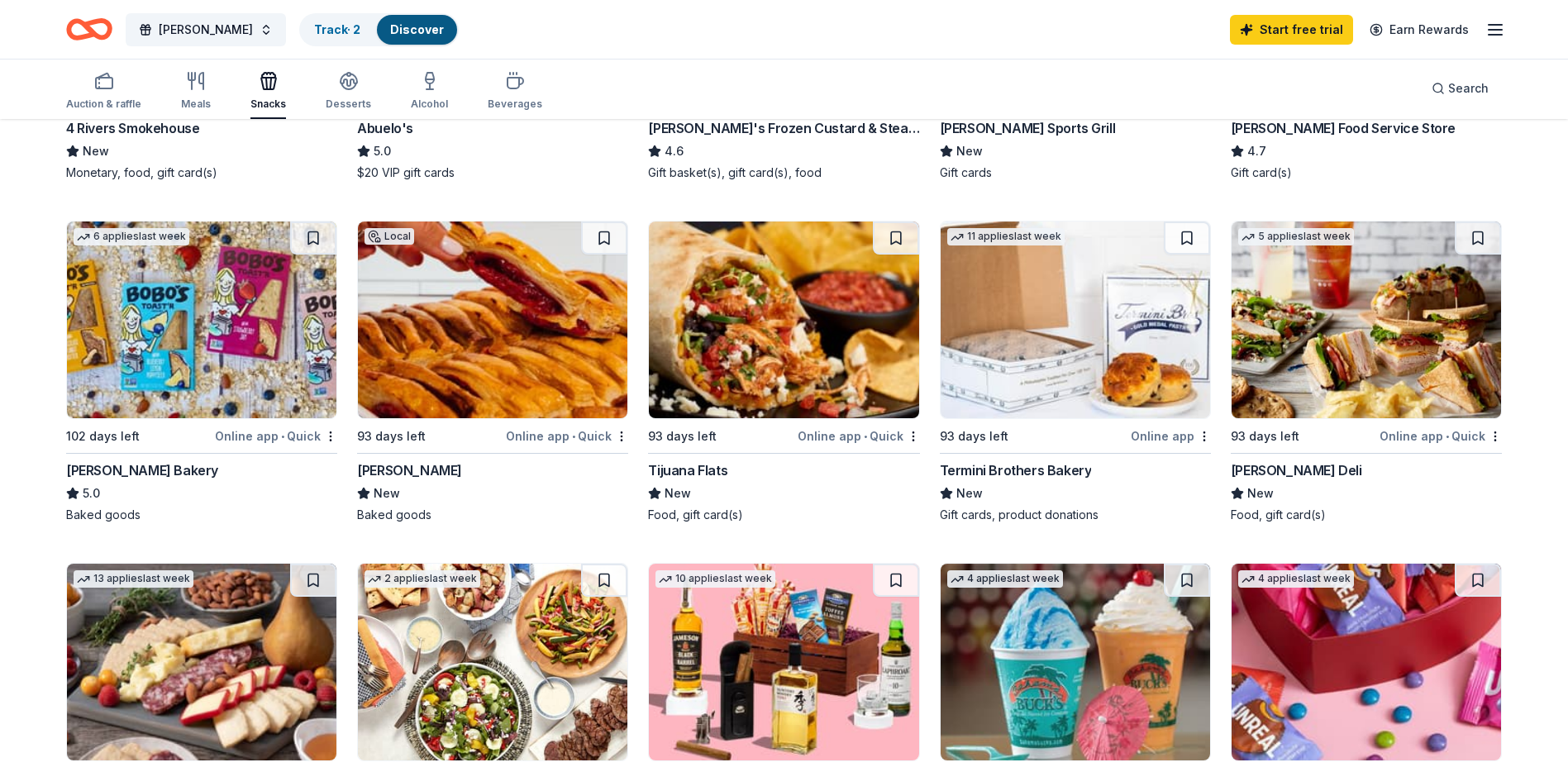 scroll, scrollTop: 248, scrollLeft: 0, axis: vertical 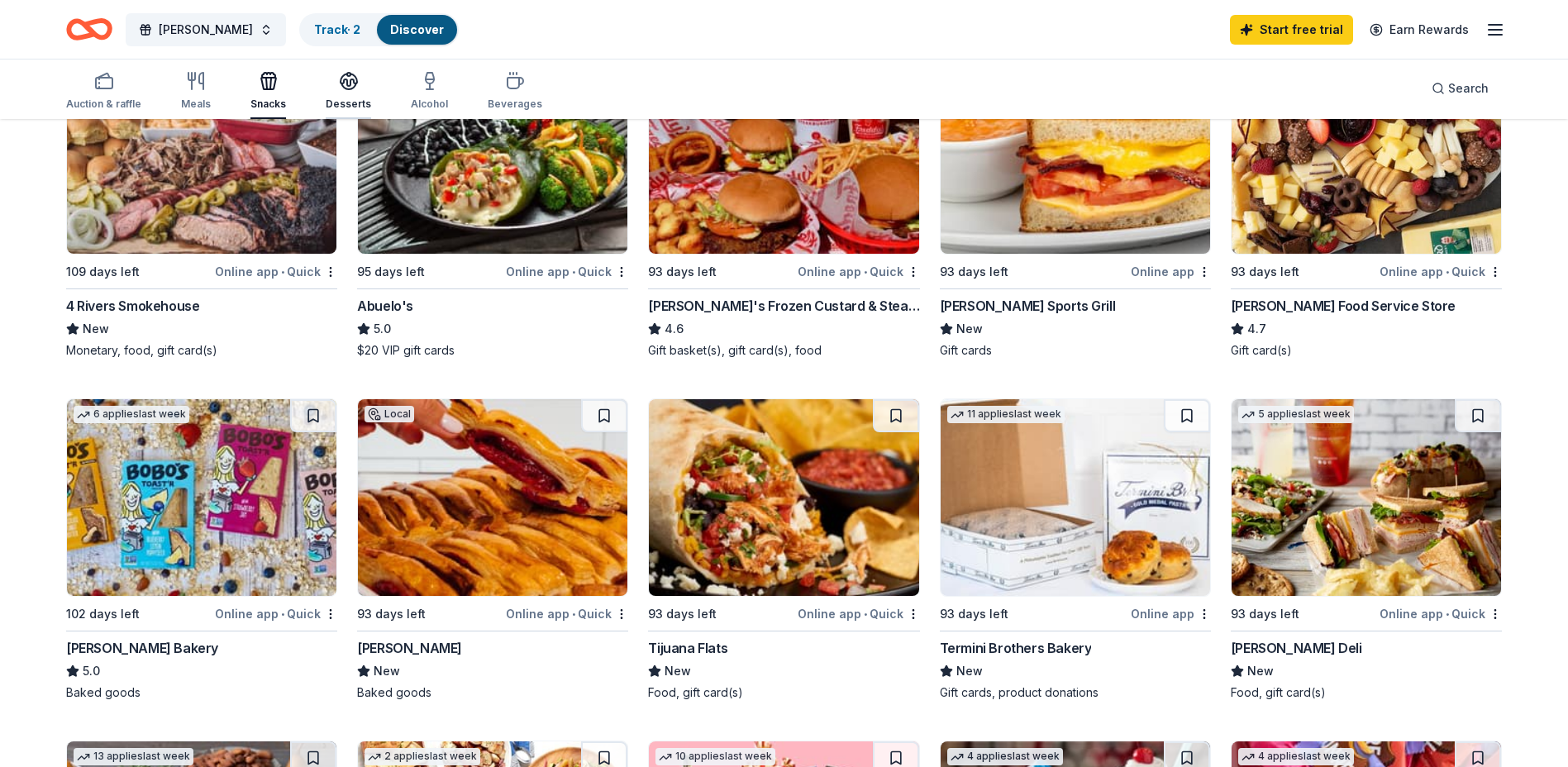 click 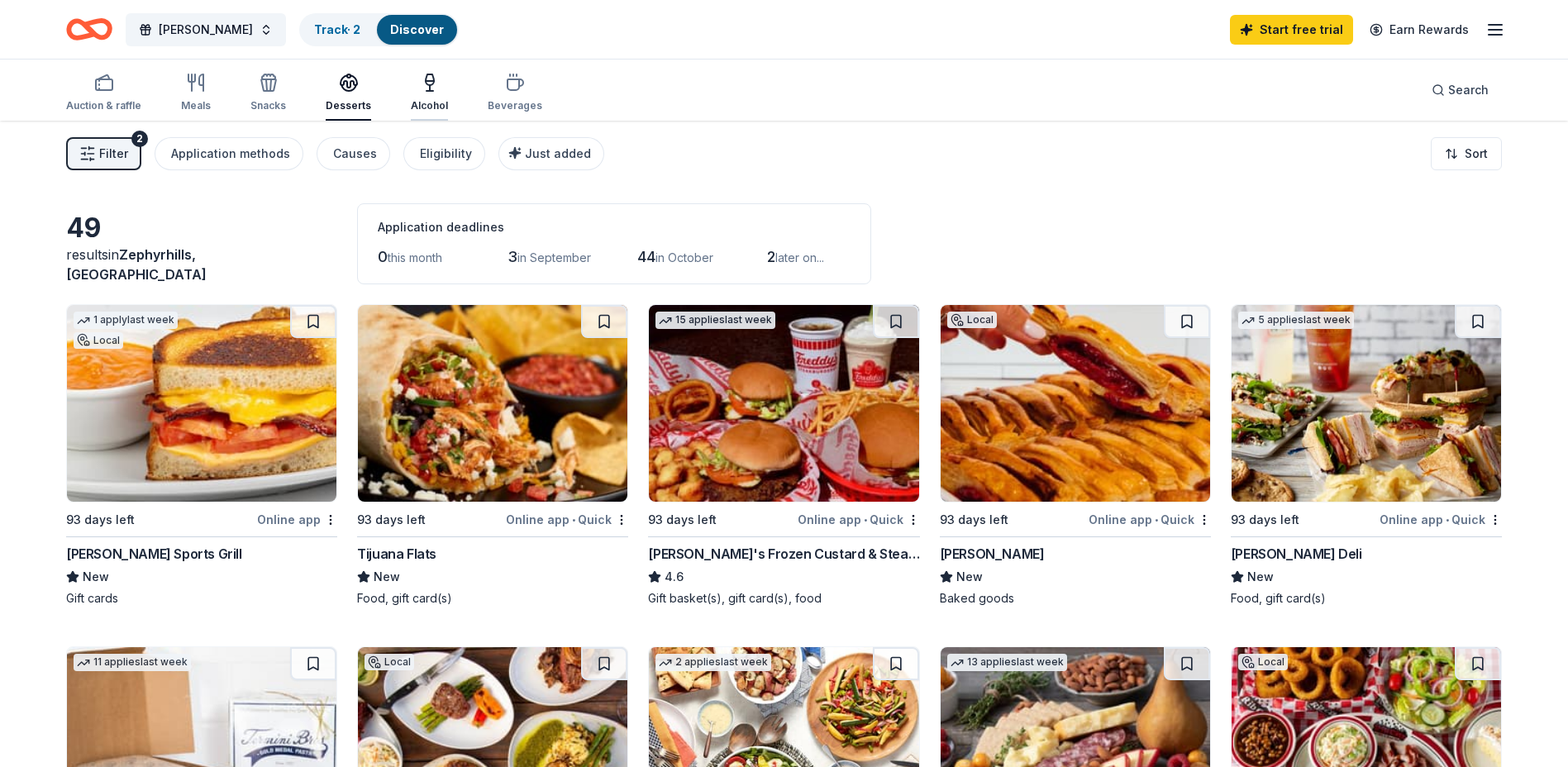 click 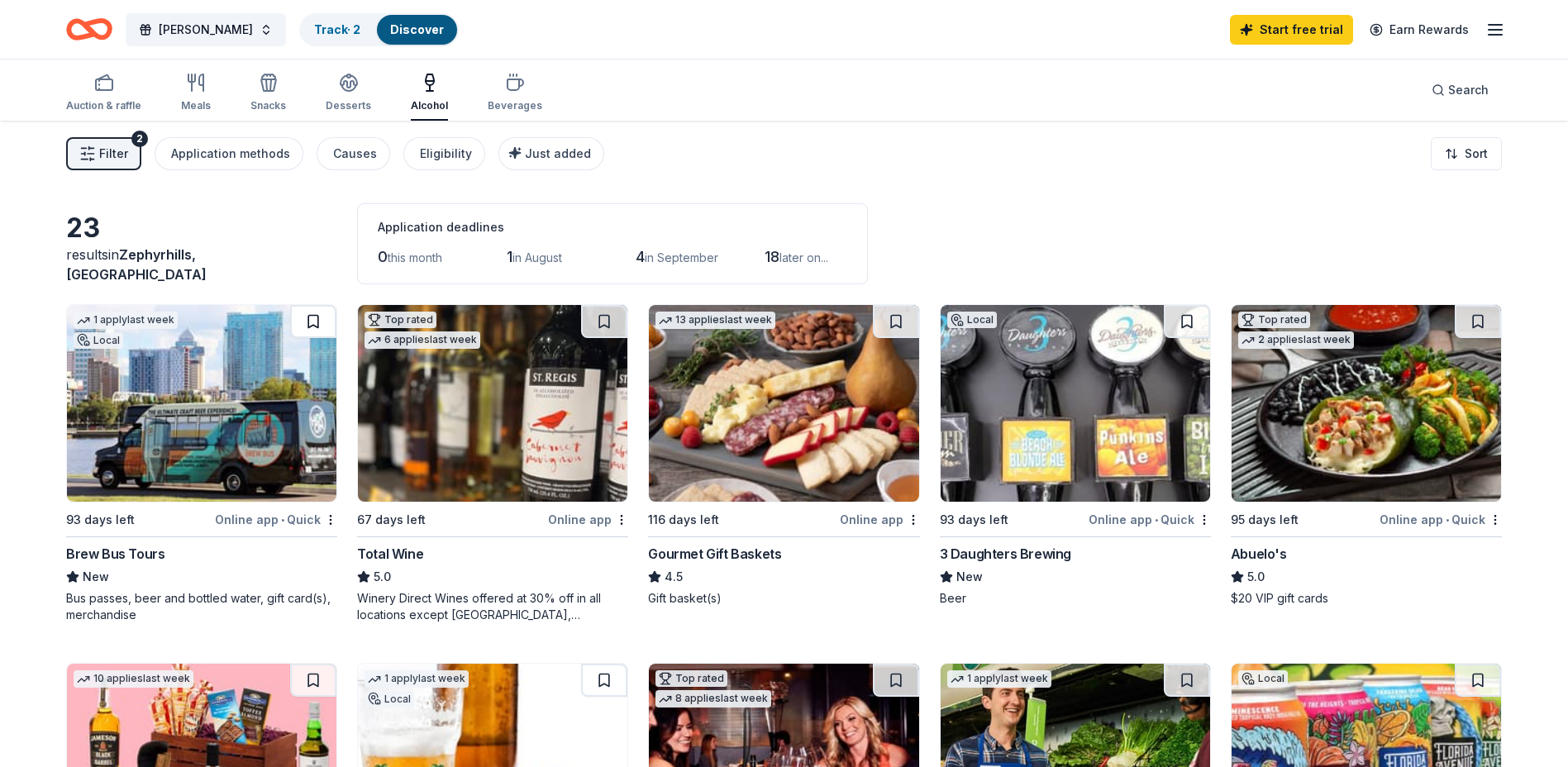 click at bounding box center (313, 322) 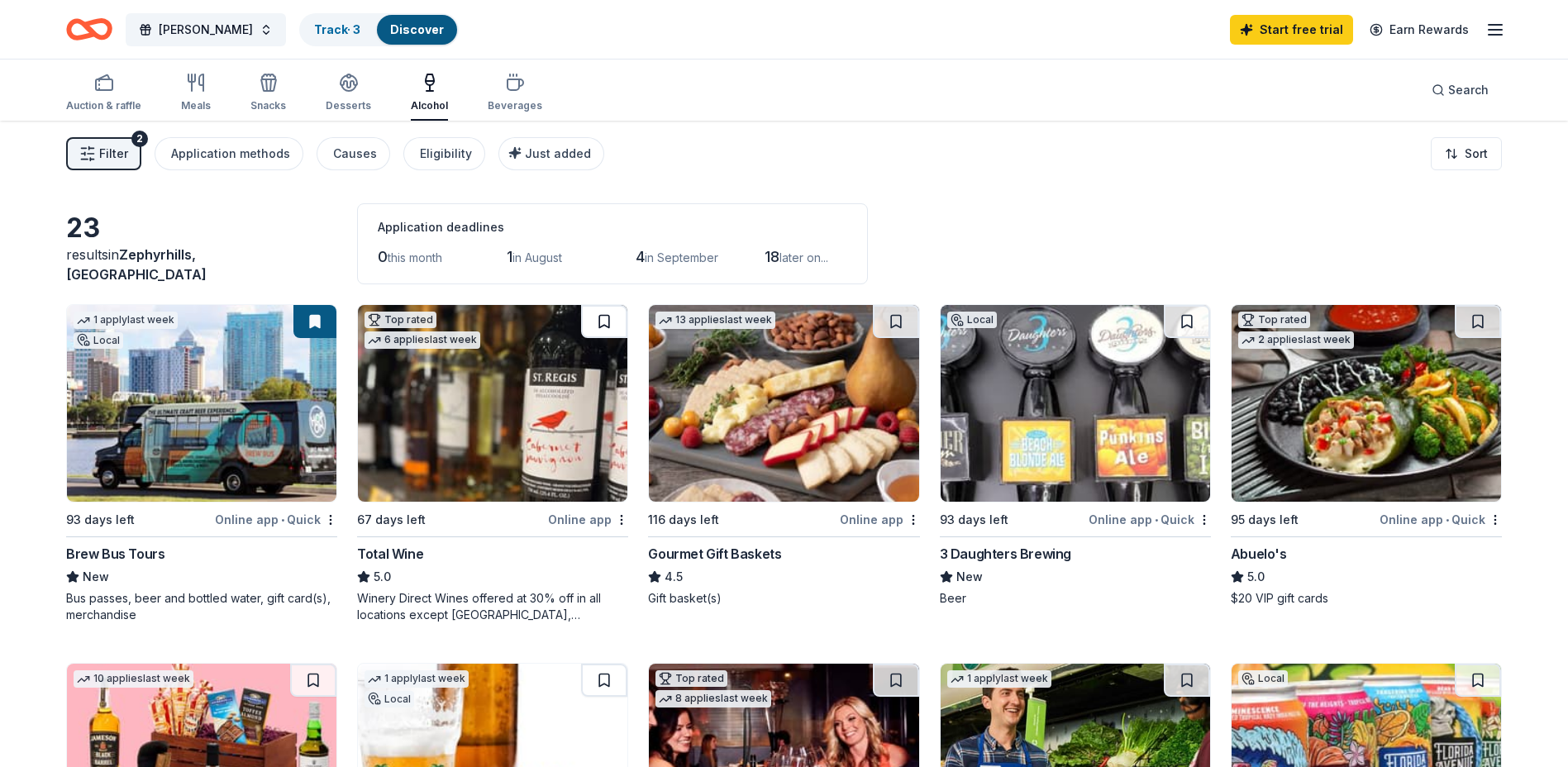 click at bounding box center (604, 322) 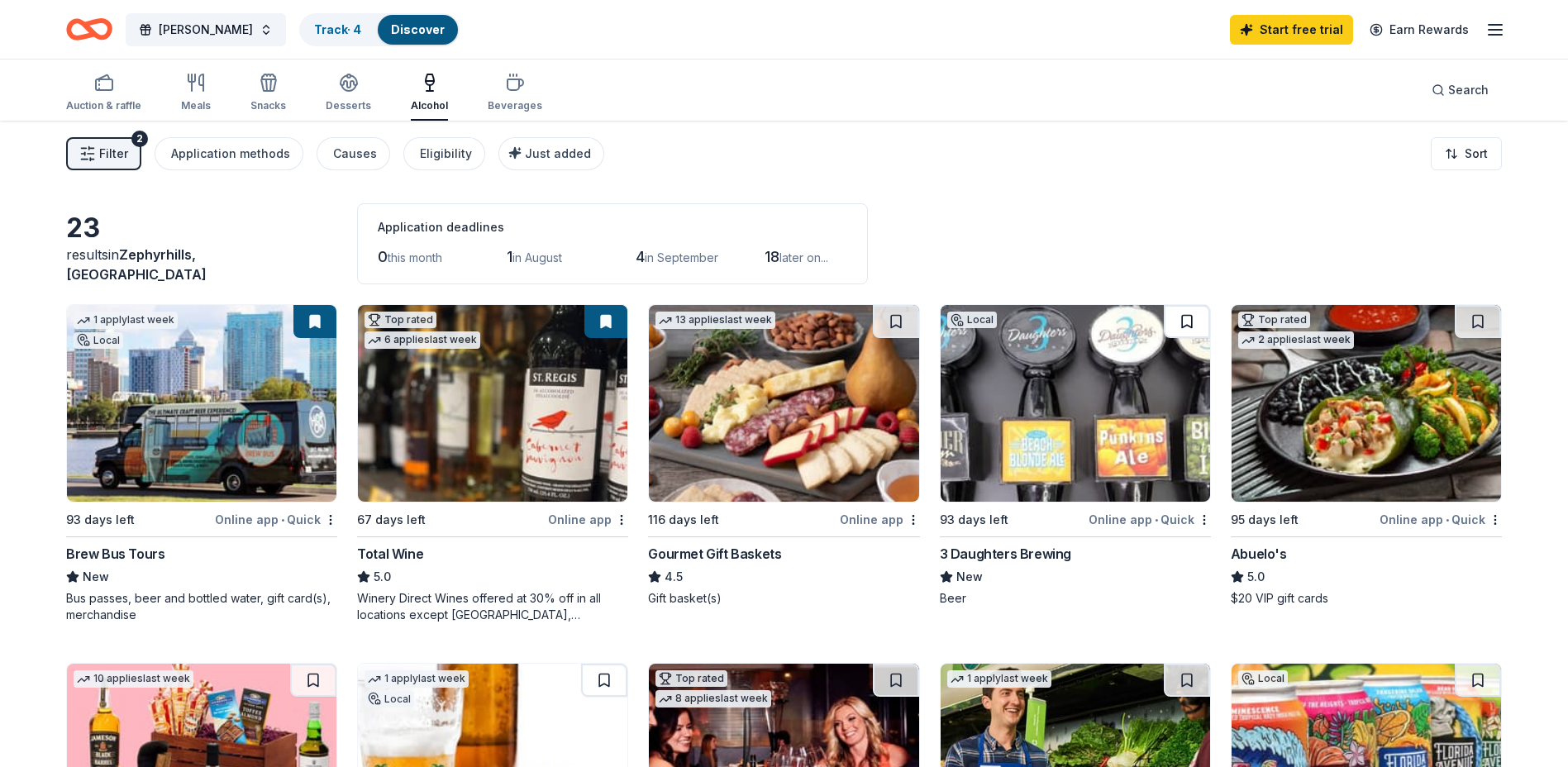 click at bounding box center [1187, 322] 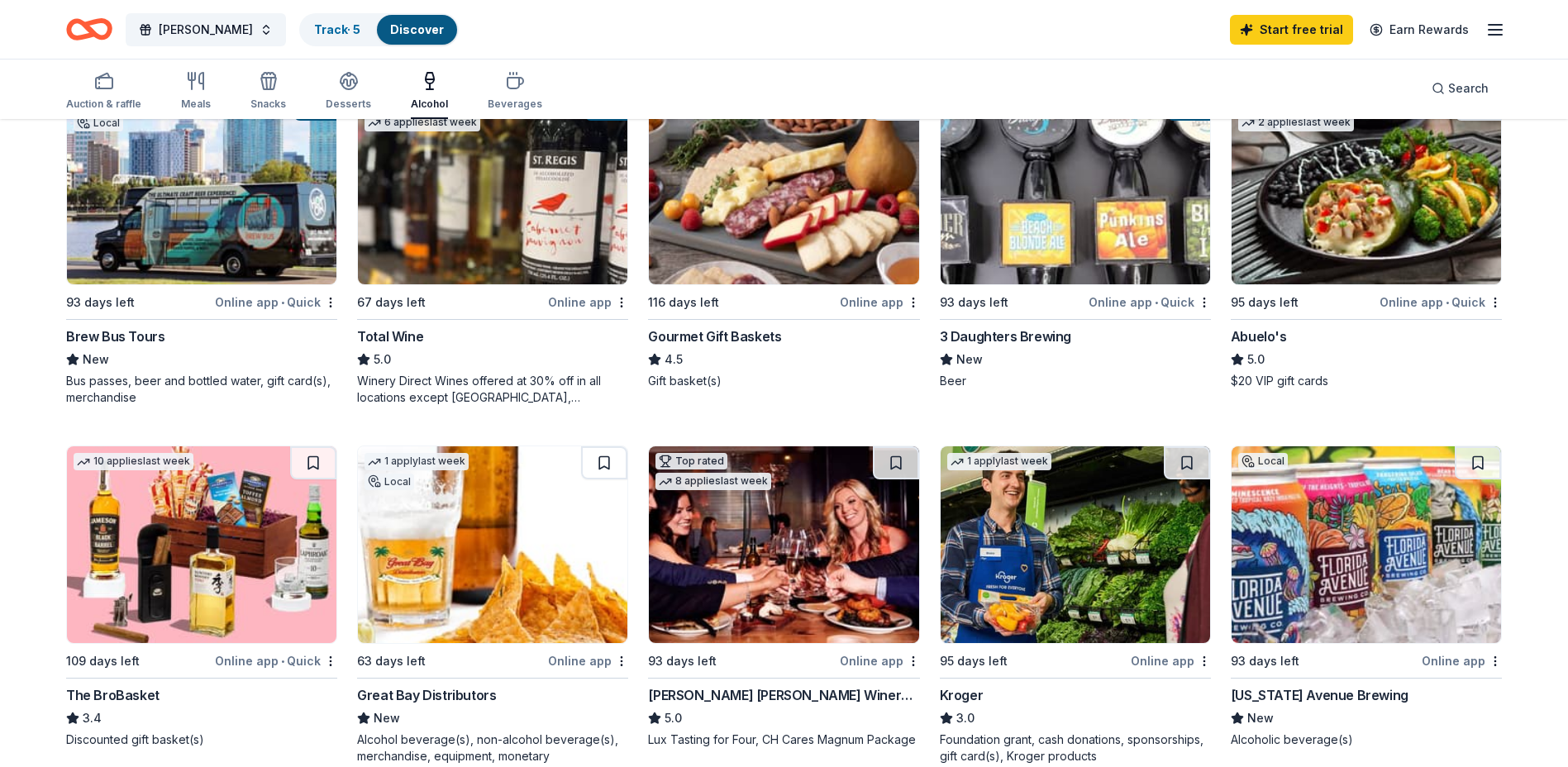 scroll, scrollTop: 248, scrollLeft: 0, axis: vertical 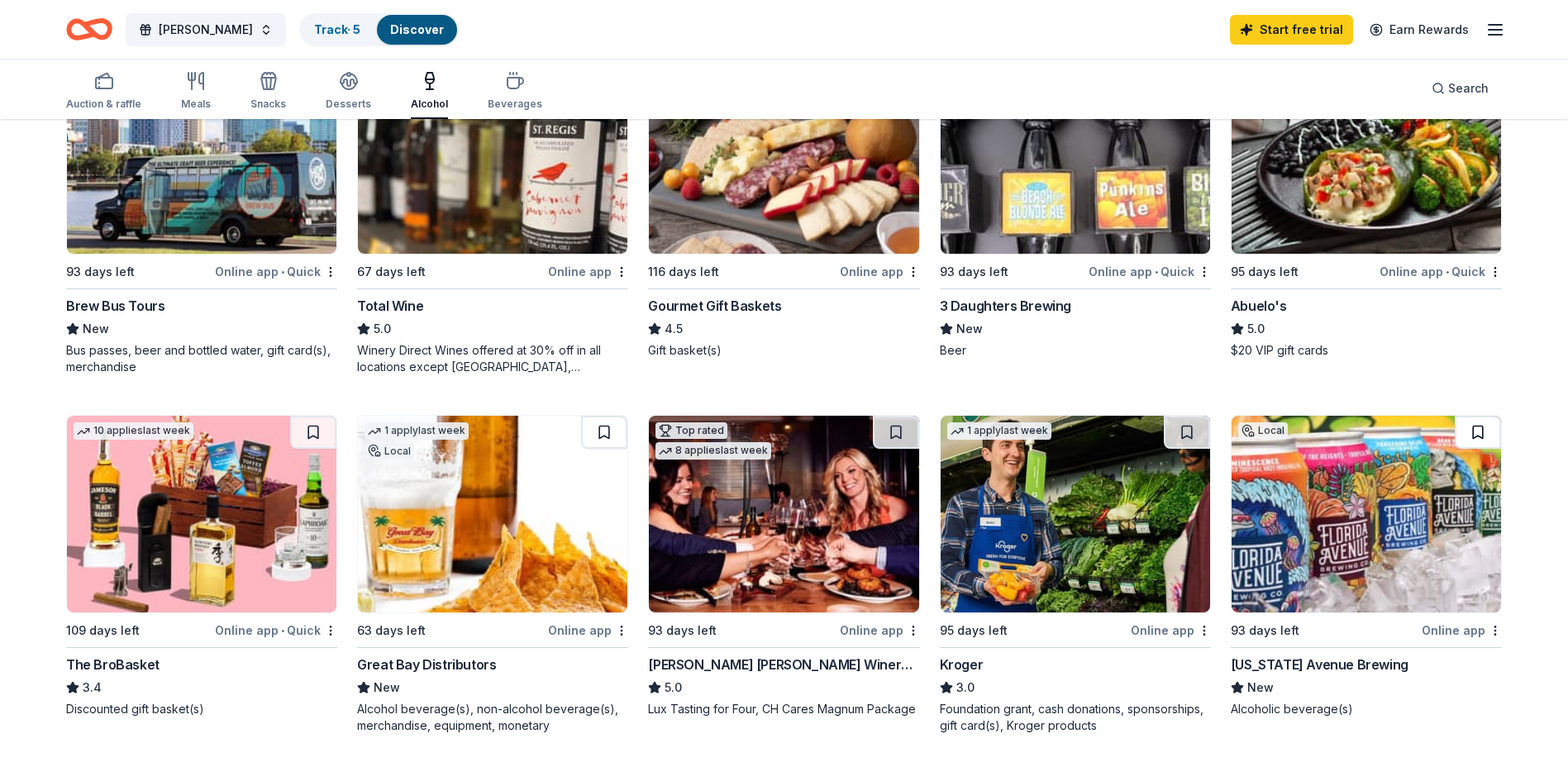 click at bounding box center [1478, 432] 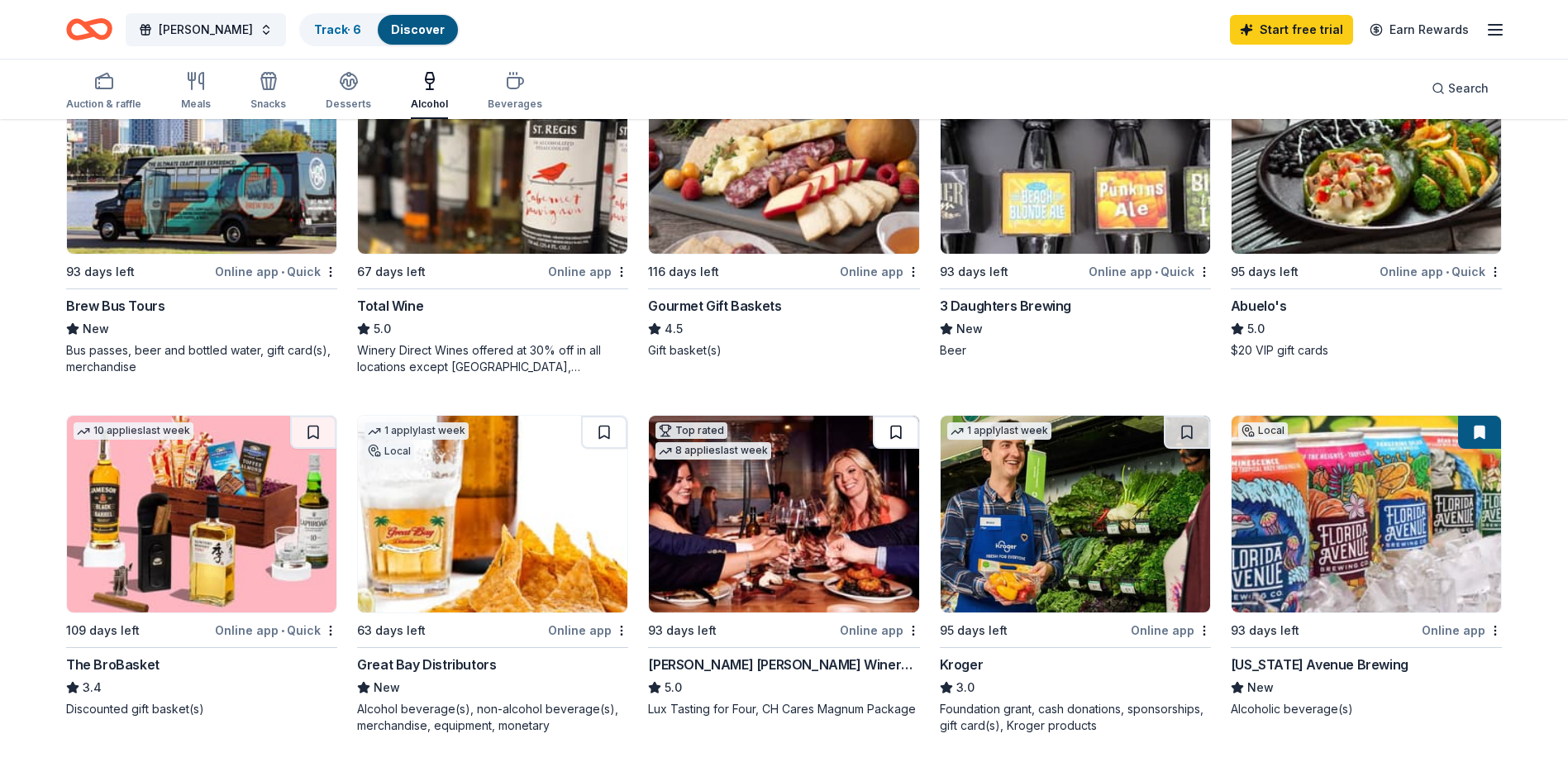 click at bounding box center (896, 432) 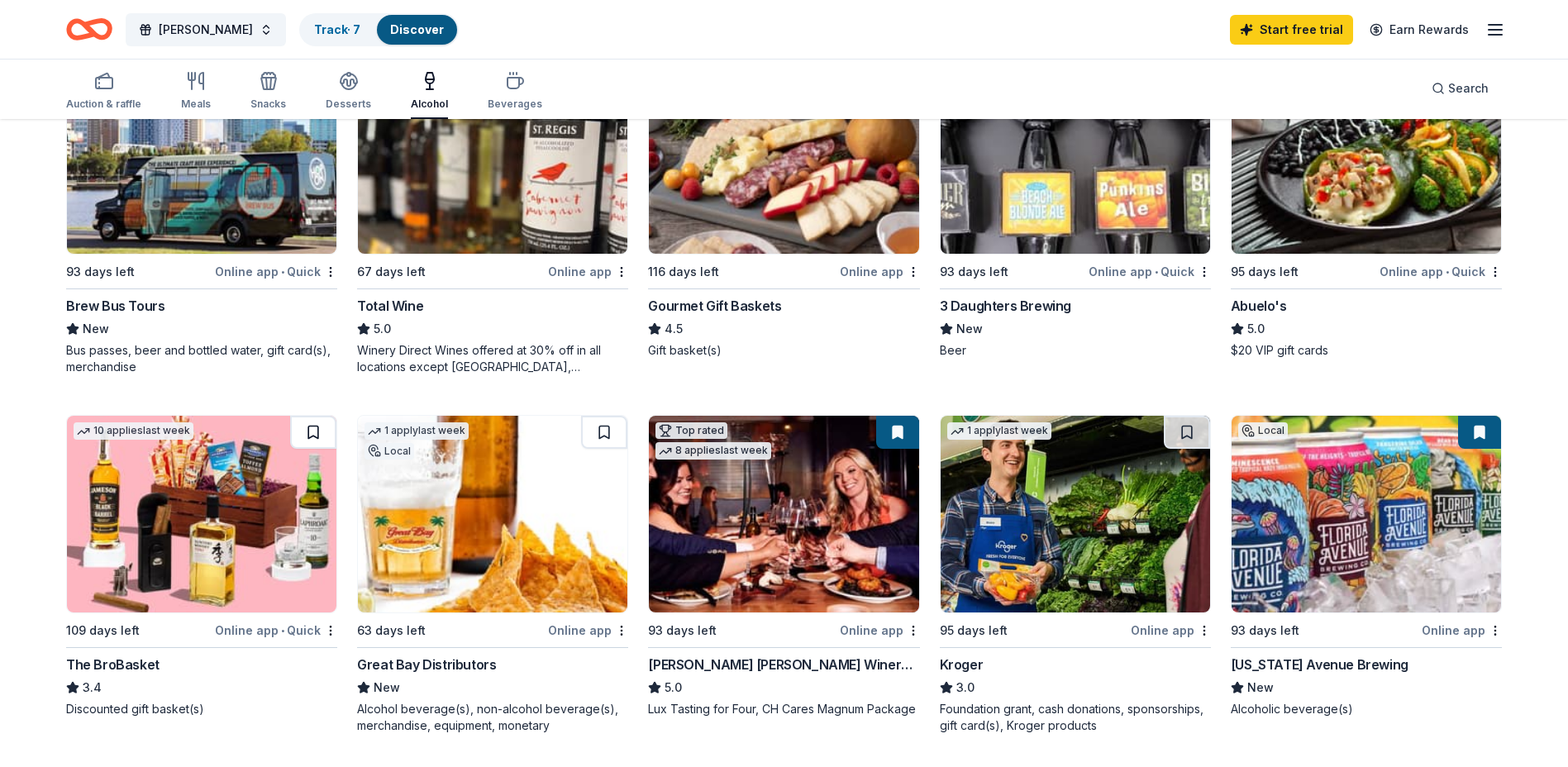 click at bounding box center (313, 432) 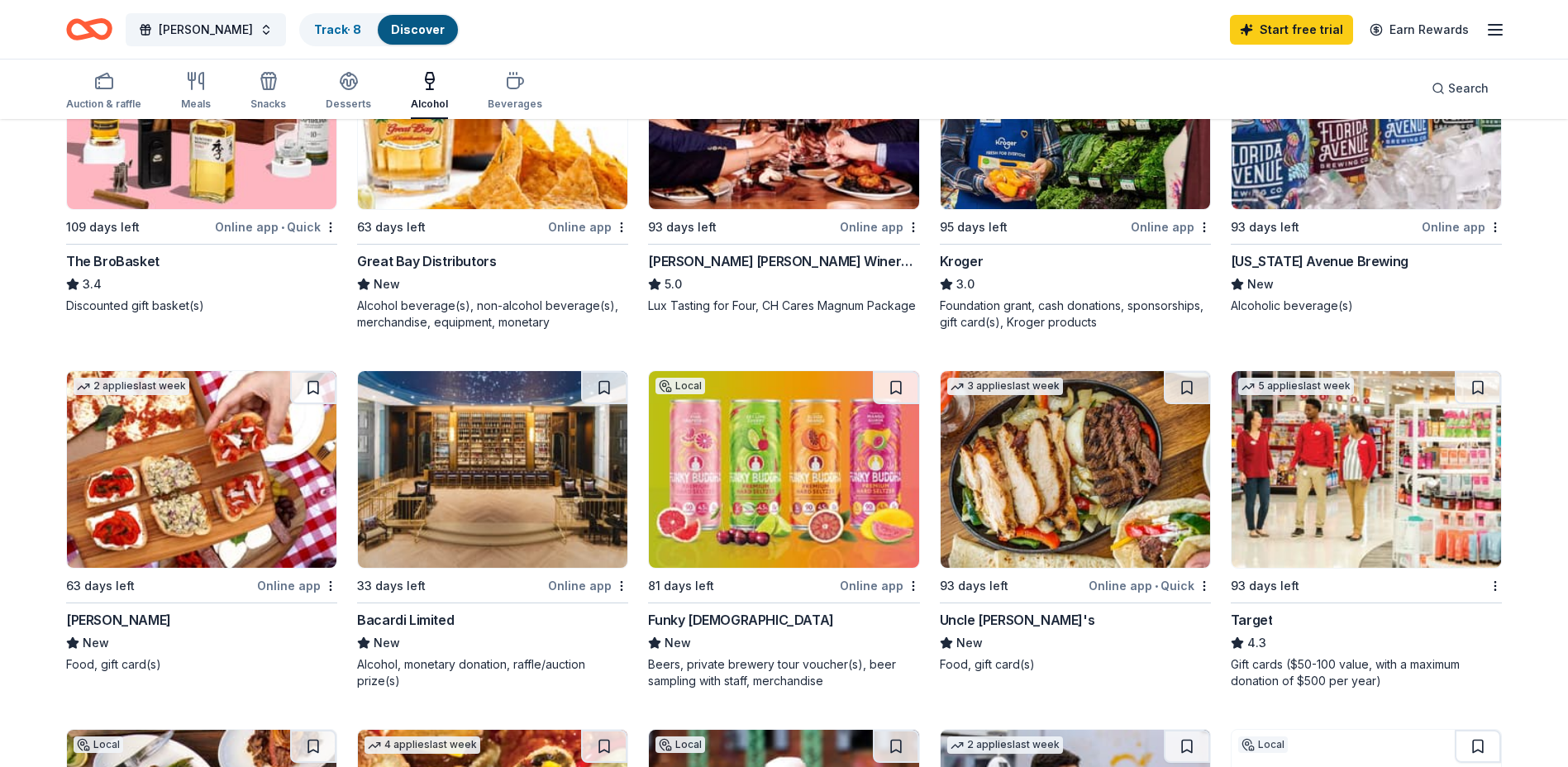 scroll, scrollTop: 744, scrollLeft: 0, axis: vertical 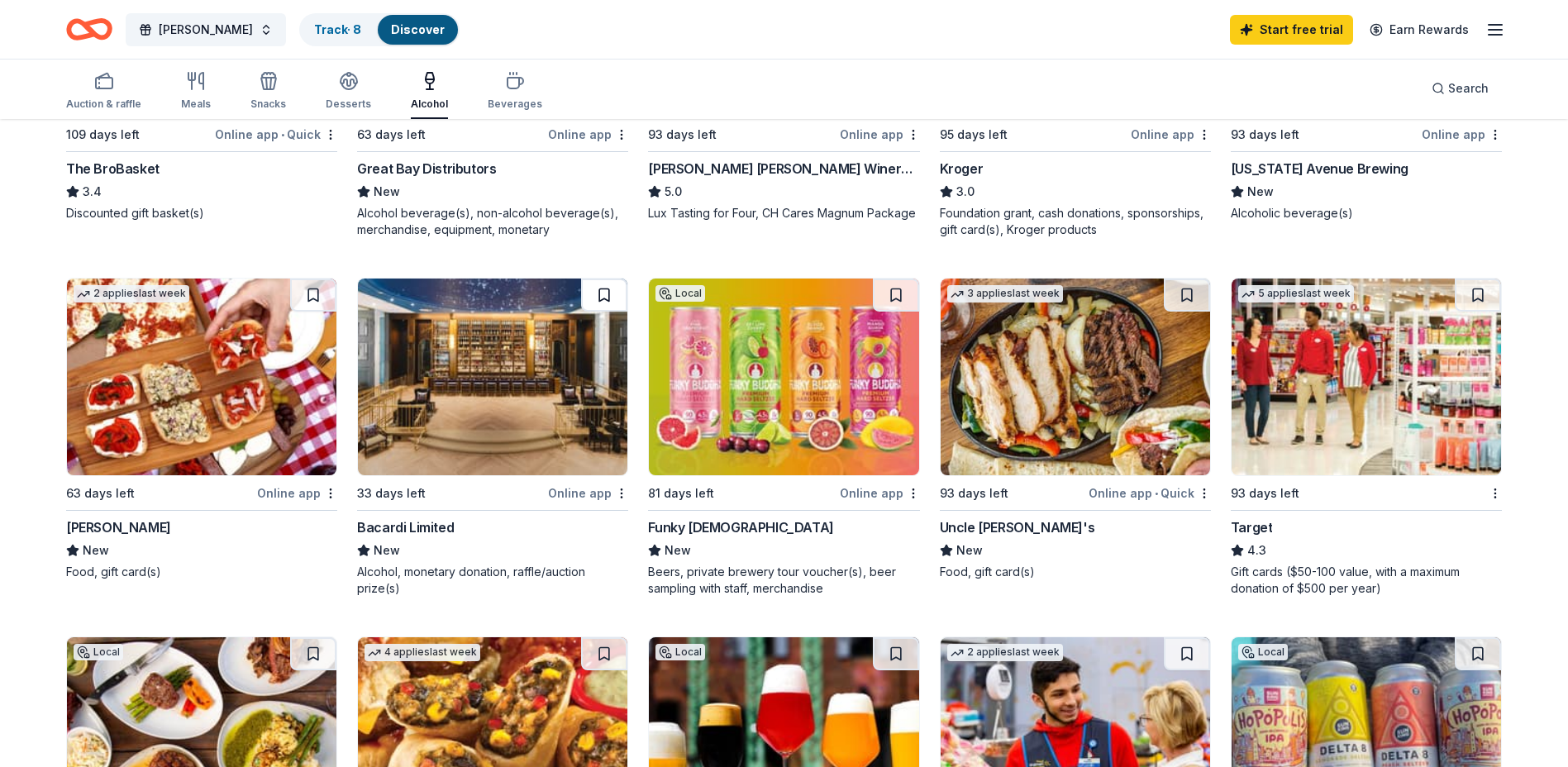 click at bounding box center (604, 295) 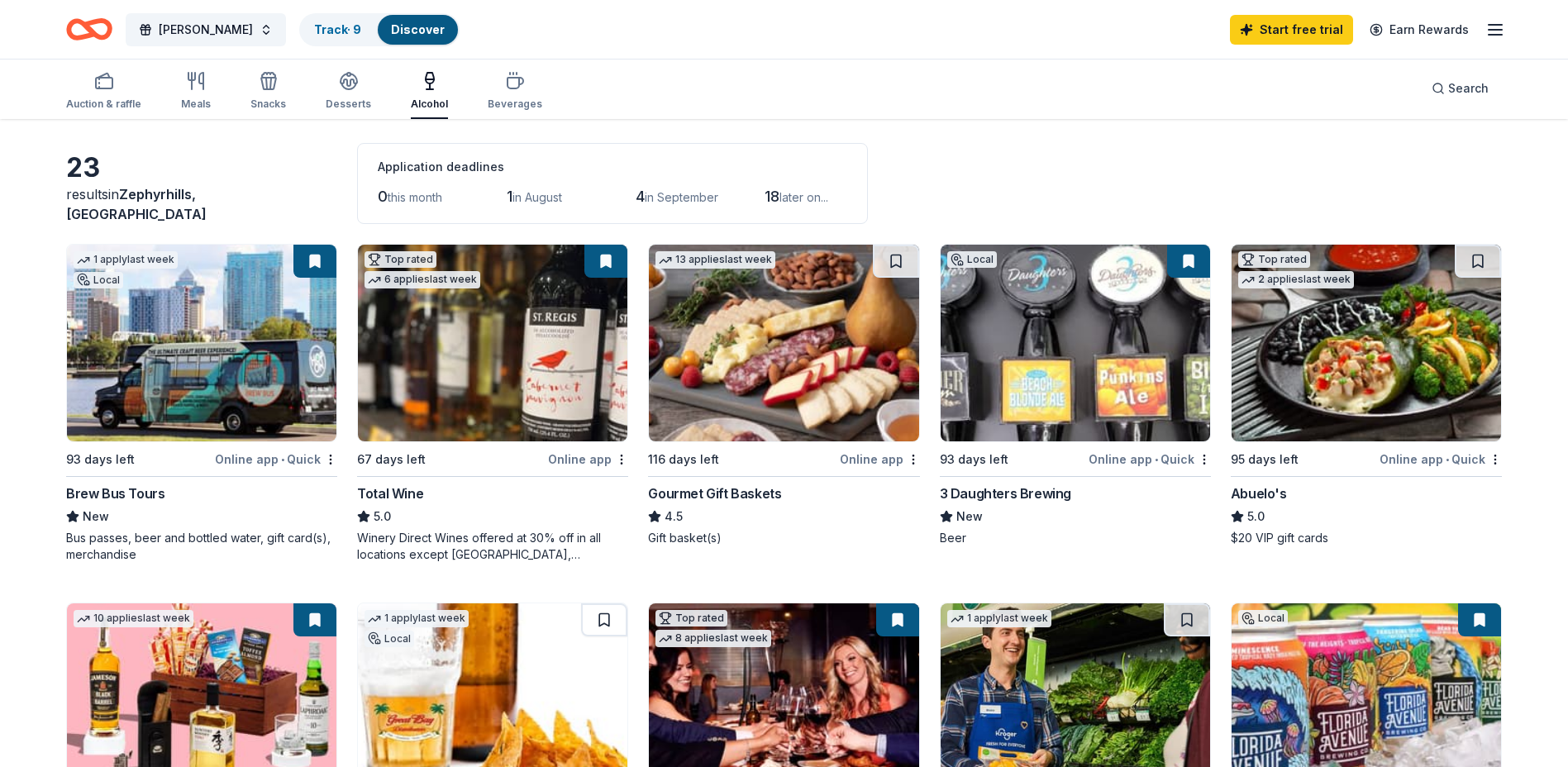 scroll, scrollTop: 0, scrollLeft: 0, axis: both 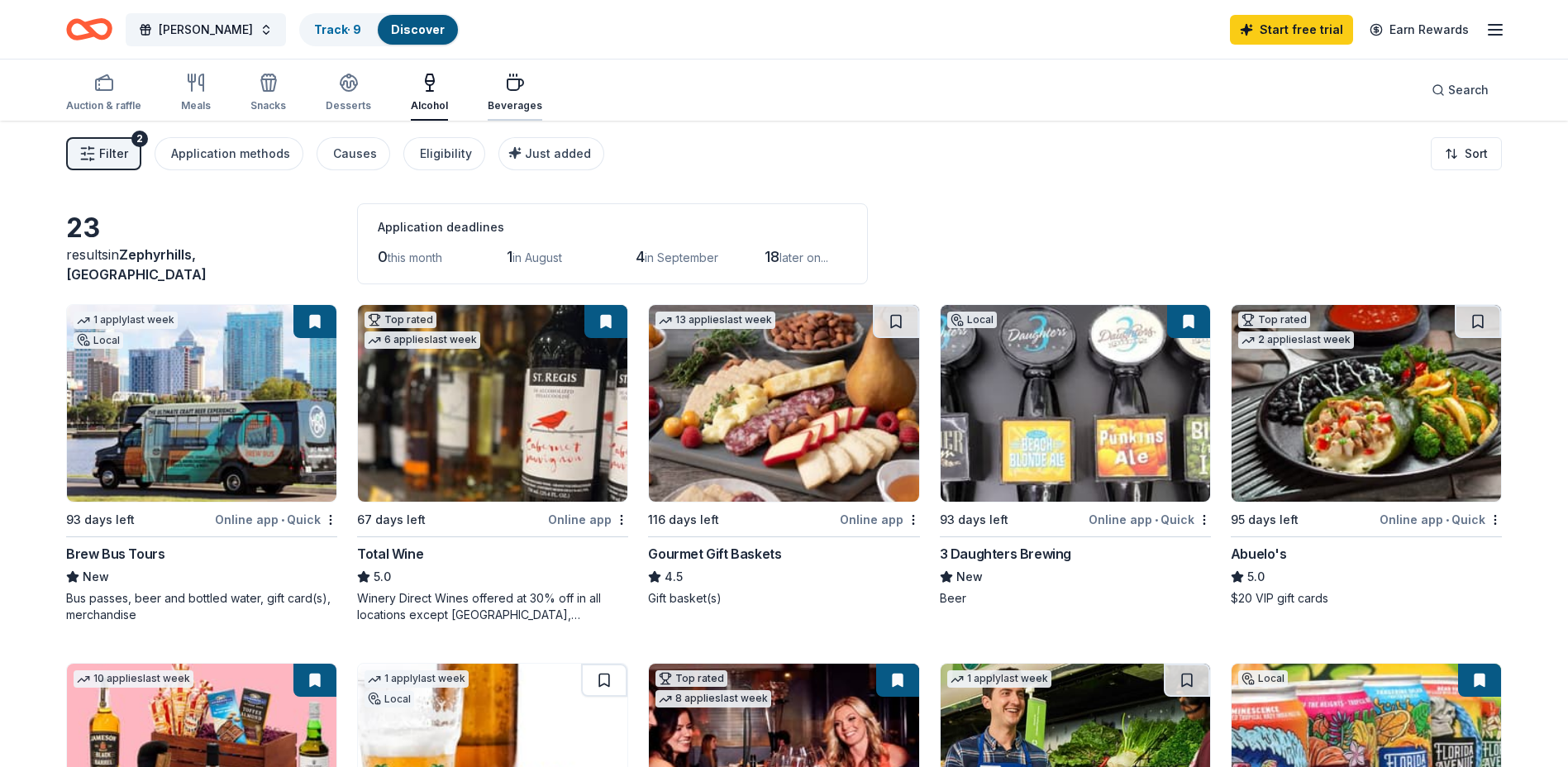 click 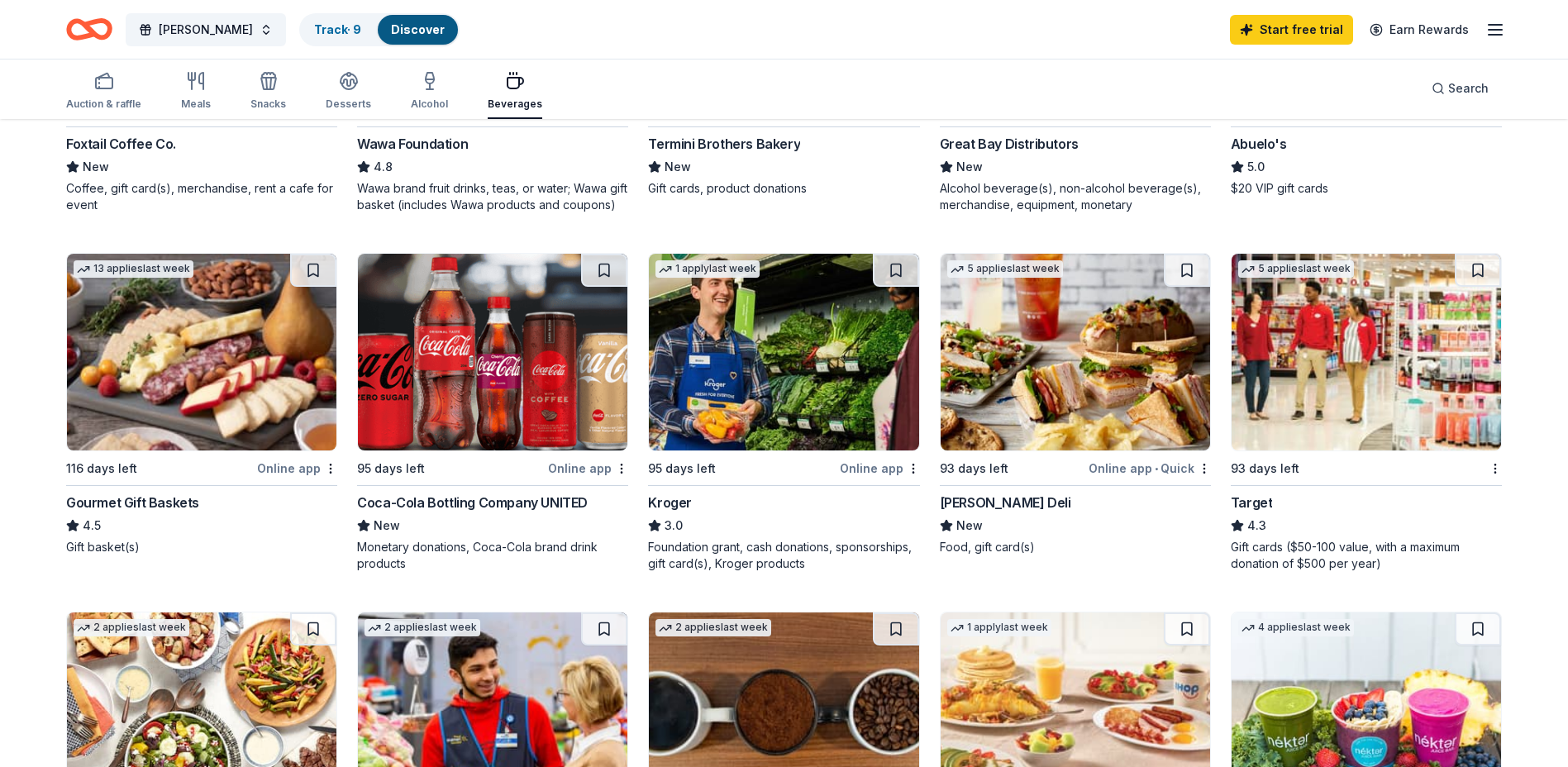 scroll, scrollTop: 248, scrollLeft: 0, axis: vertical 